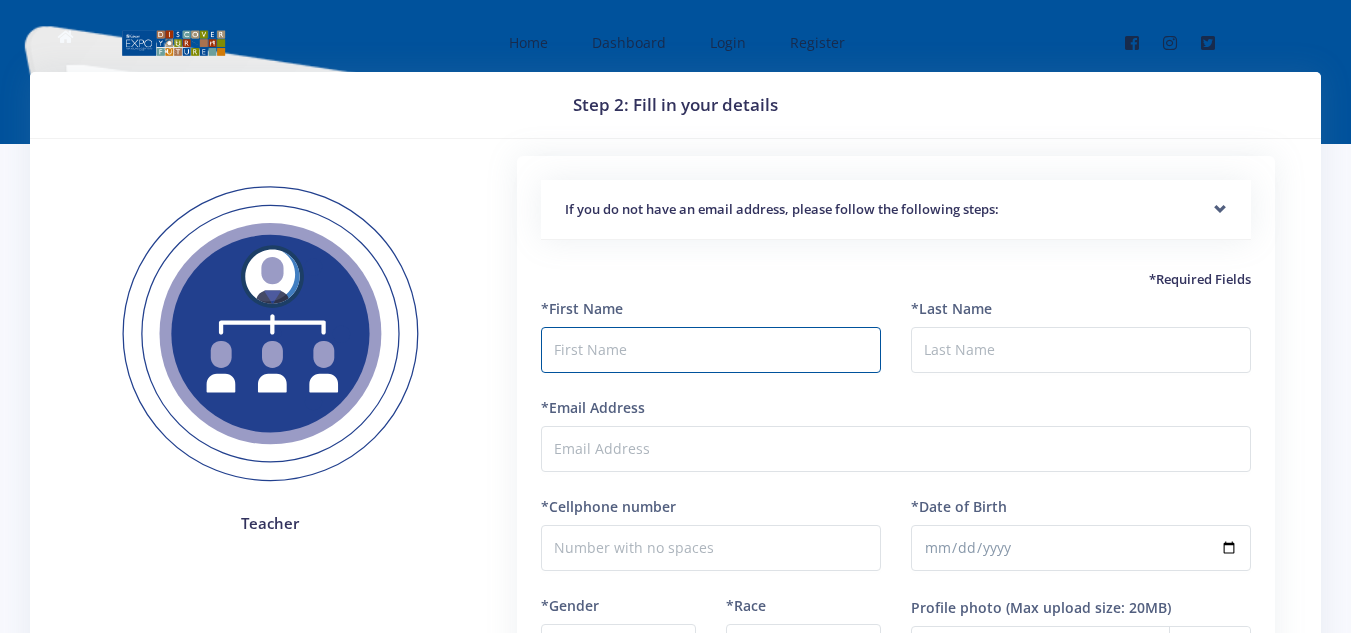 scroll, scrollTop: 52, scrollLeft: 0, axis: vertical 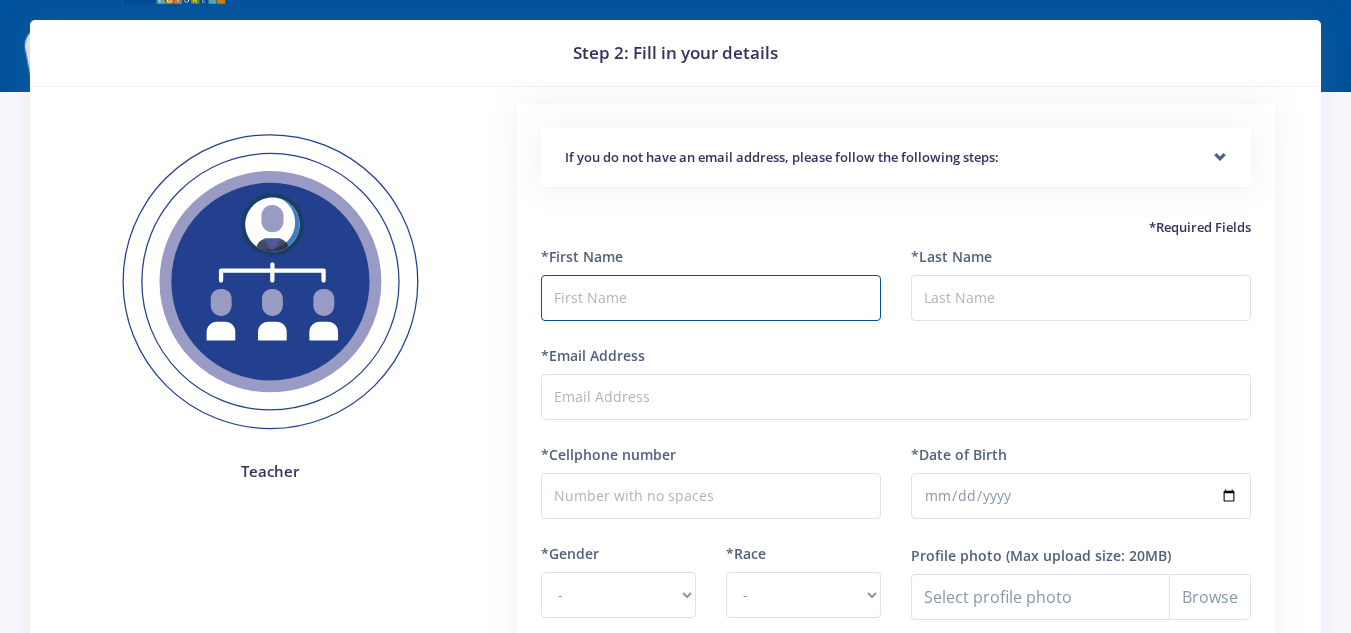 type on "j" 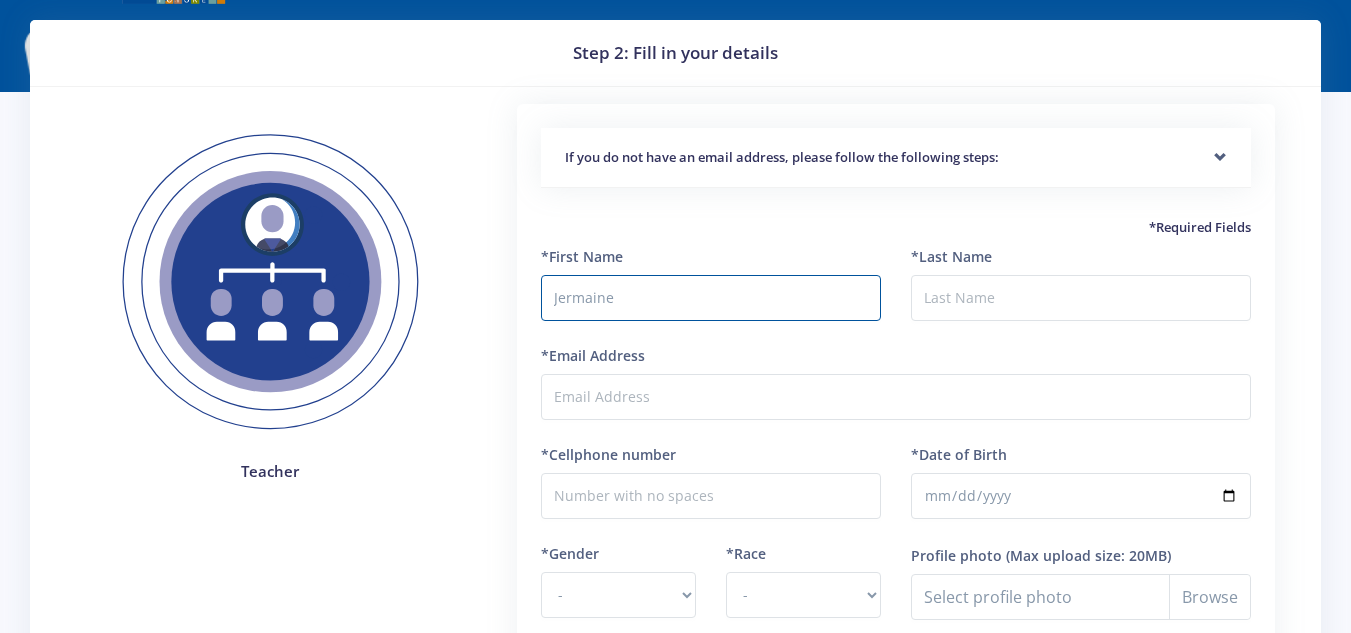 type on "Jermaine" 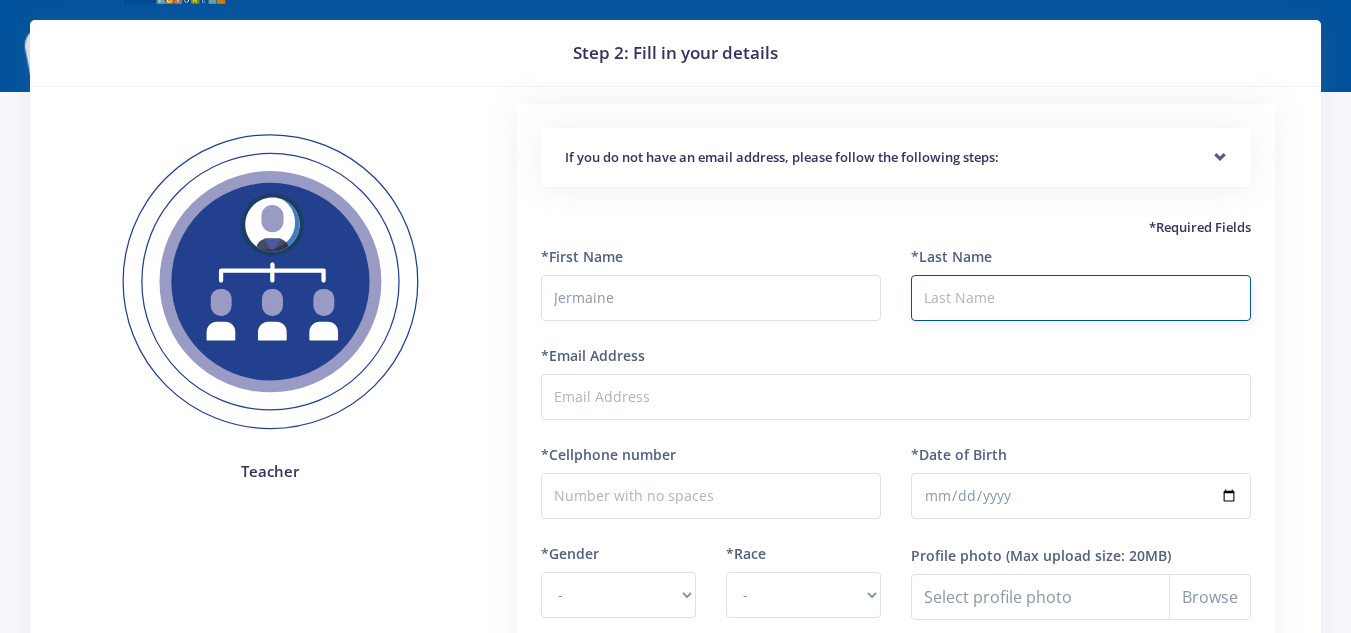 type on "t" 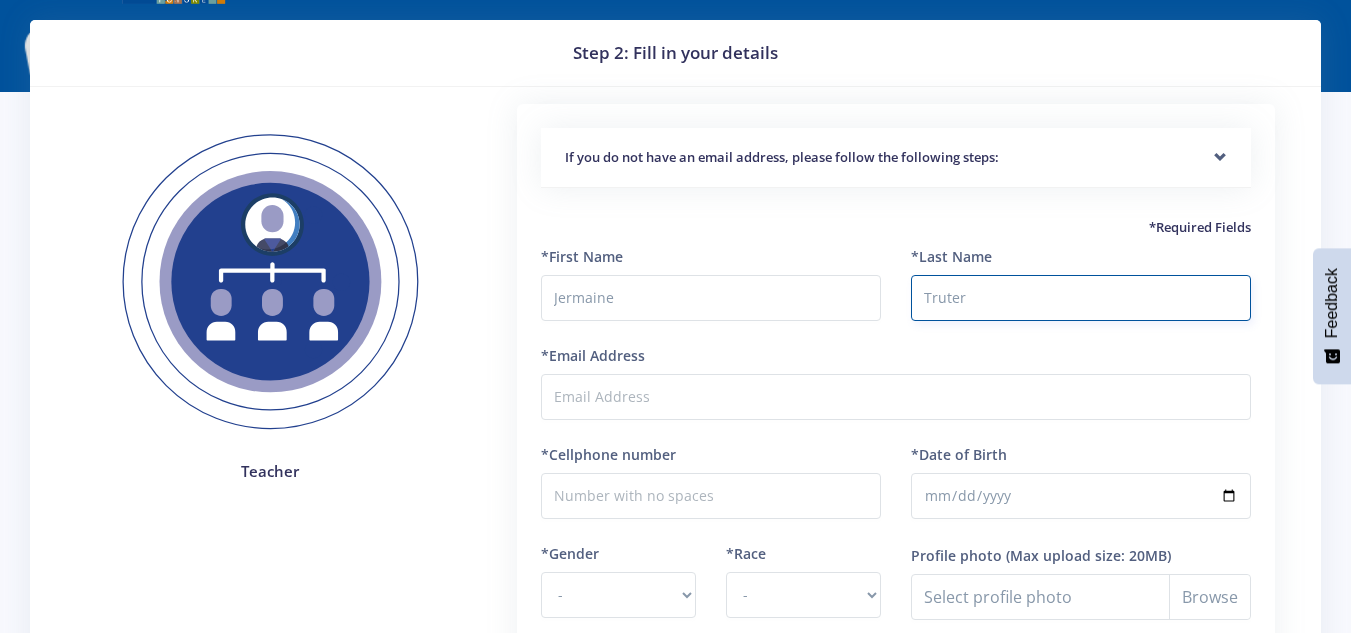 type on "Truter" 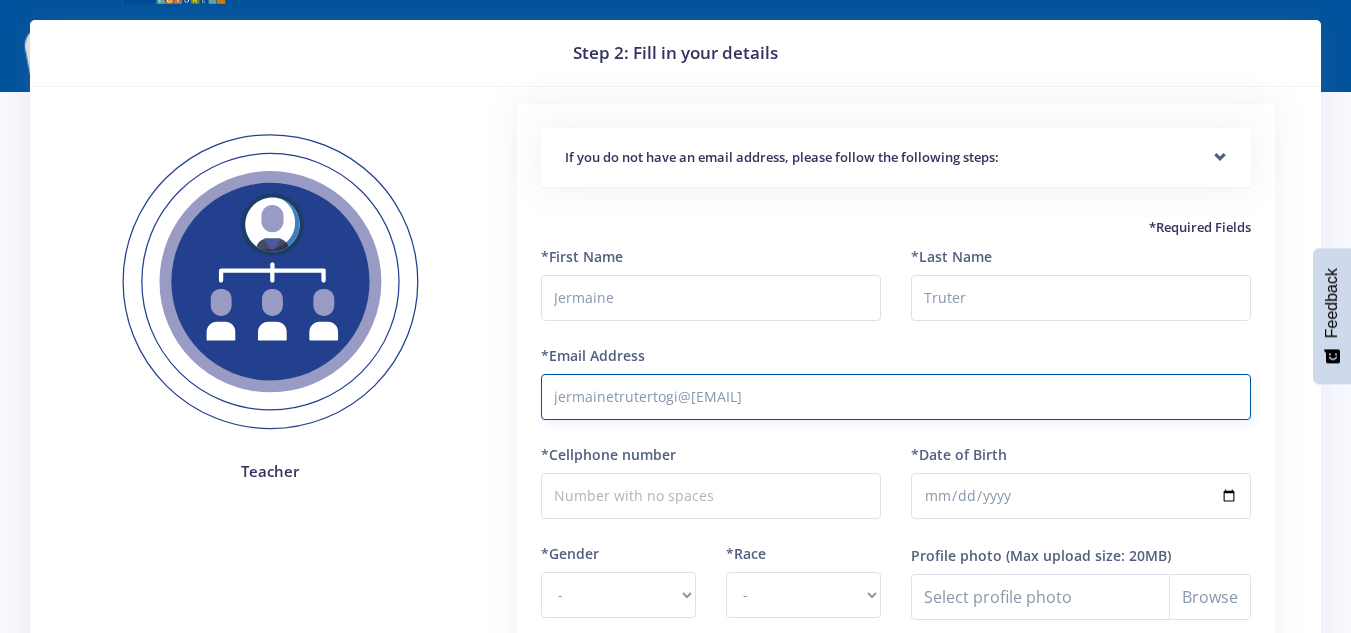 type on "jermainetrutertogi@[EMAIL]" 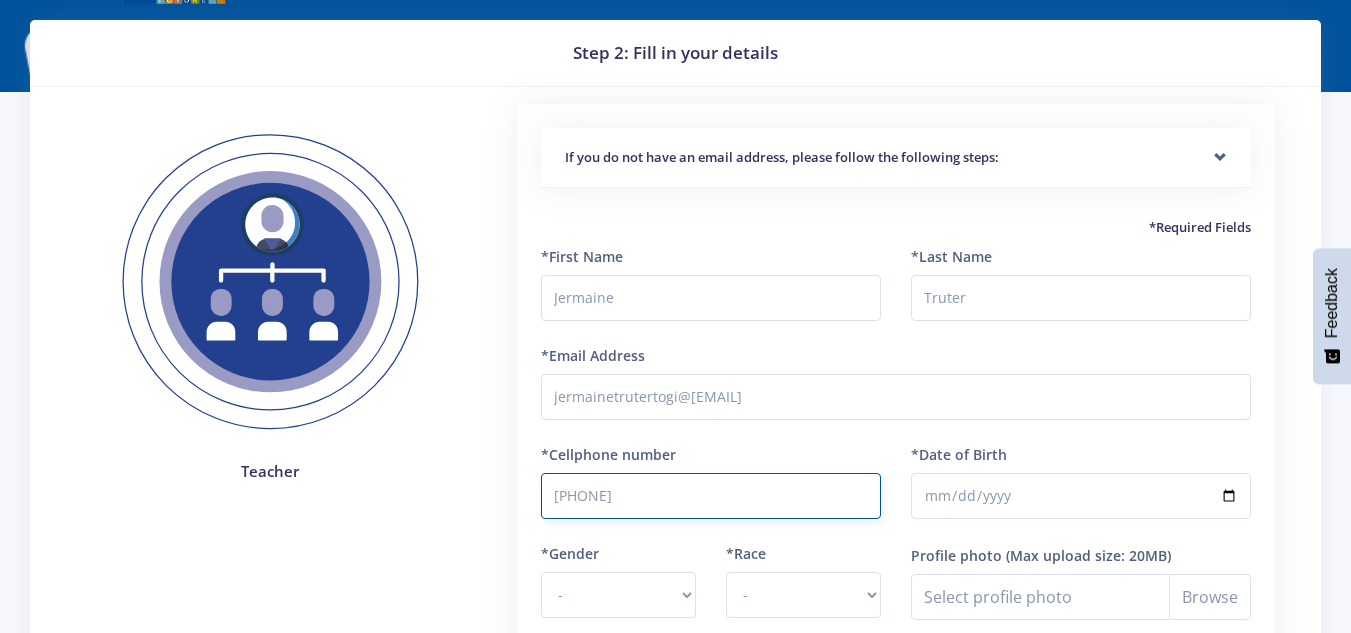 type on "[PHONE]" 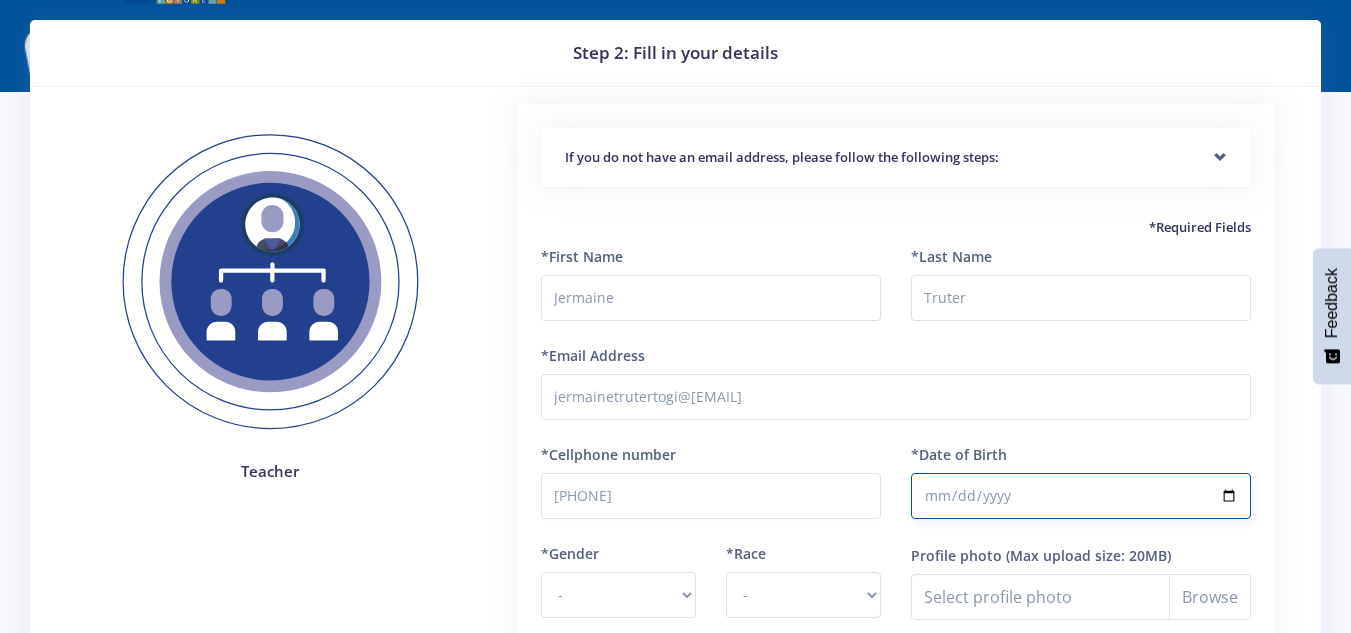 click on "*Date of Birth" at bounding box center [1081, 496] 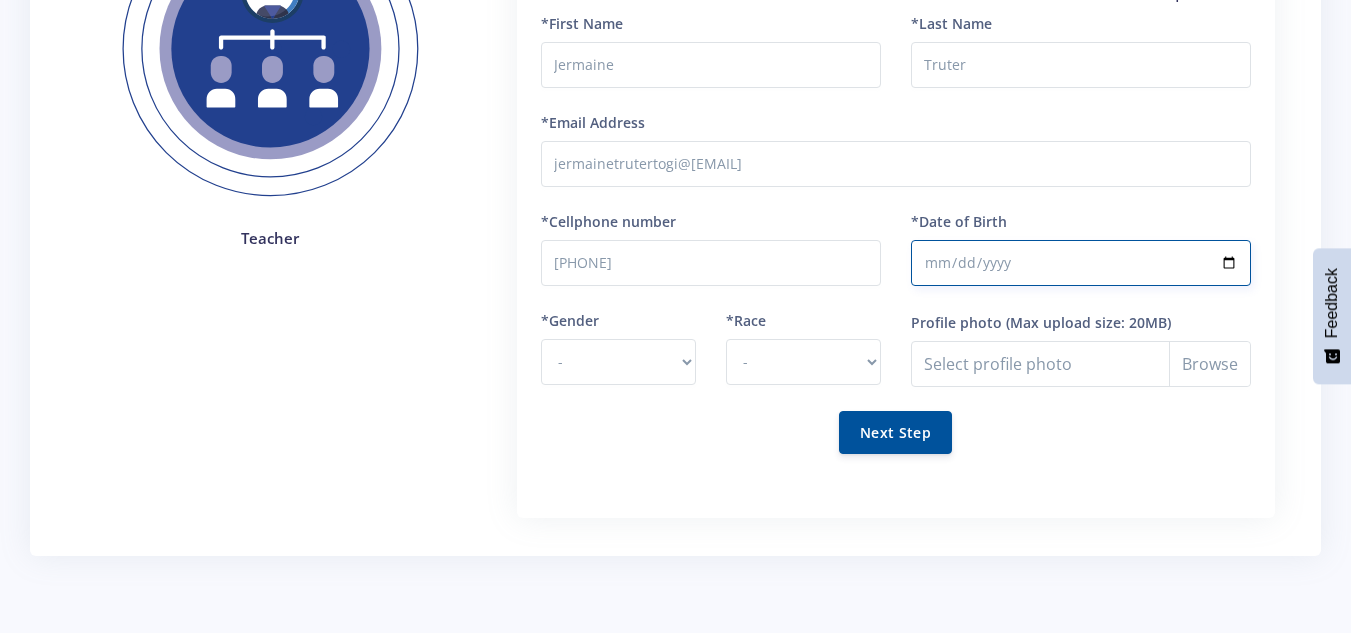 scroll, scrollTop: 287, scrollLeft: 0, axis: vertical 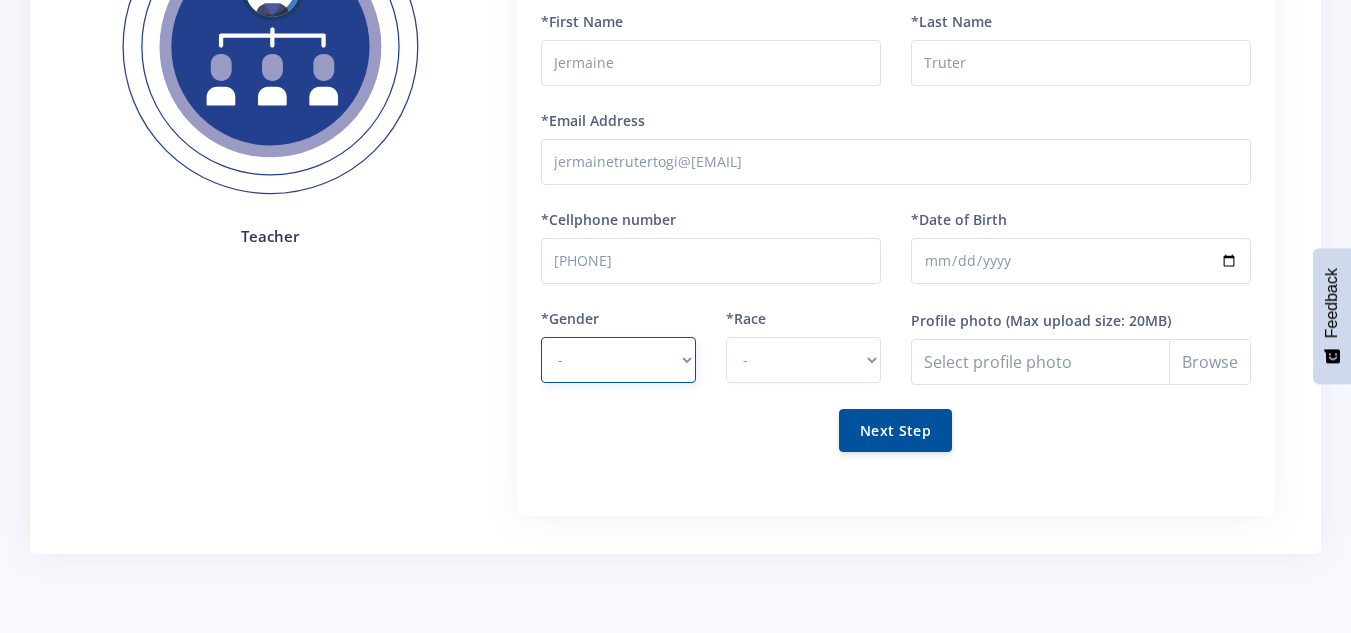 click on "-
Male
Female" at bounding box center [618, 360] 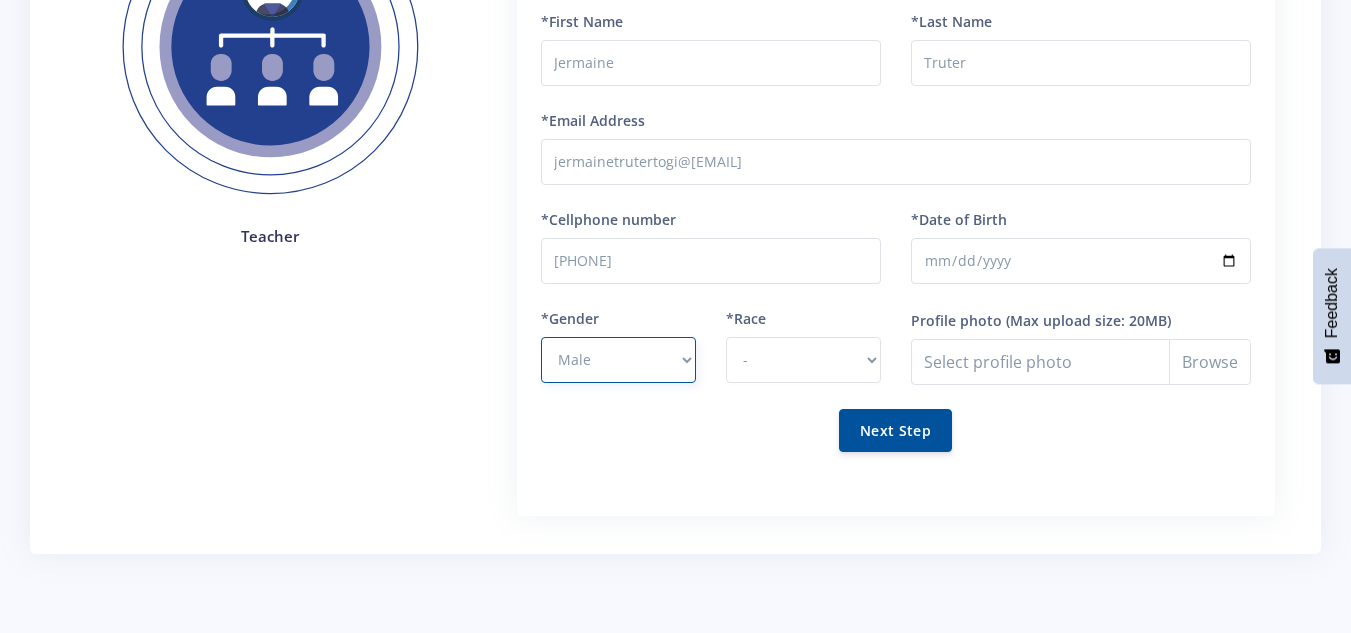 click on "-
Male
Female" at bounding box center [618, 360] 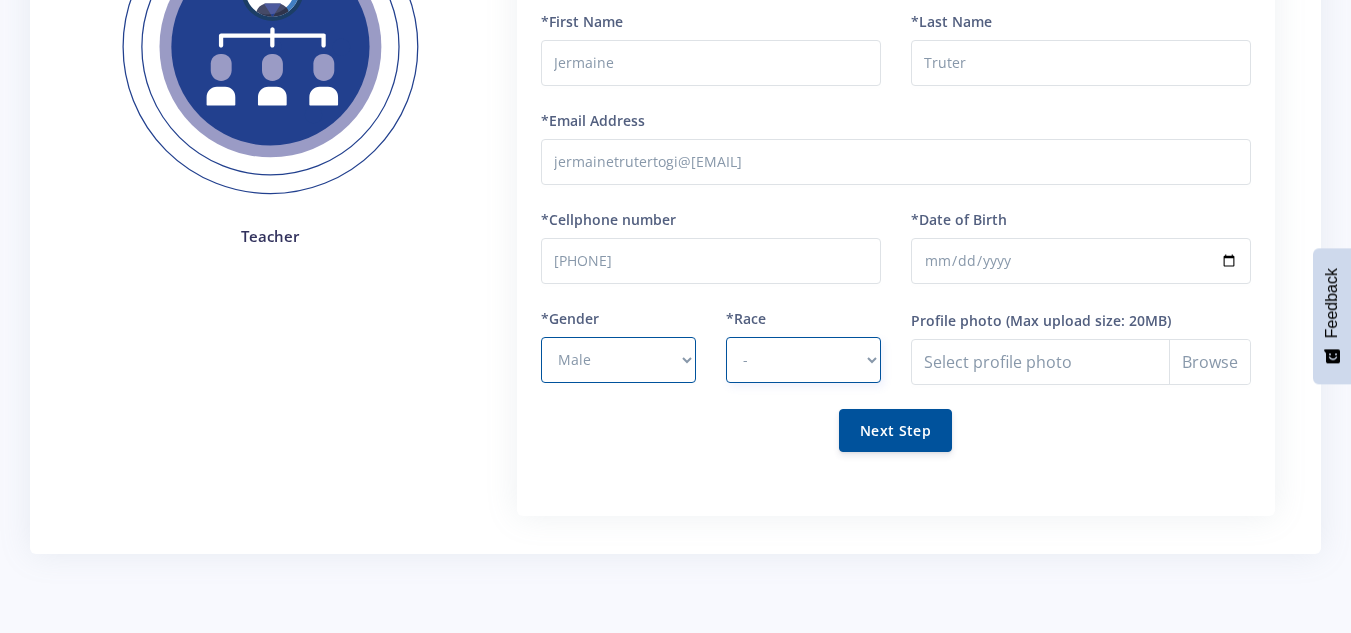 click on "-
African
Asian
Coloured
Indian
White
Other" at bounding box center [803, 360] 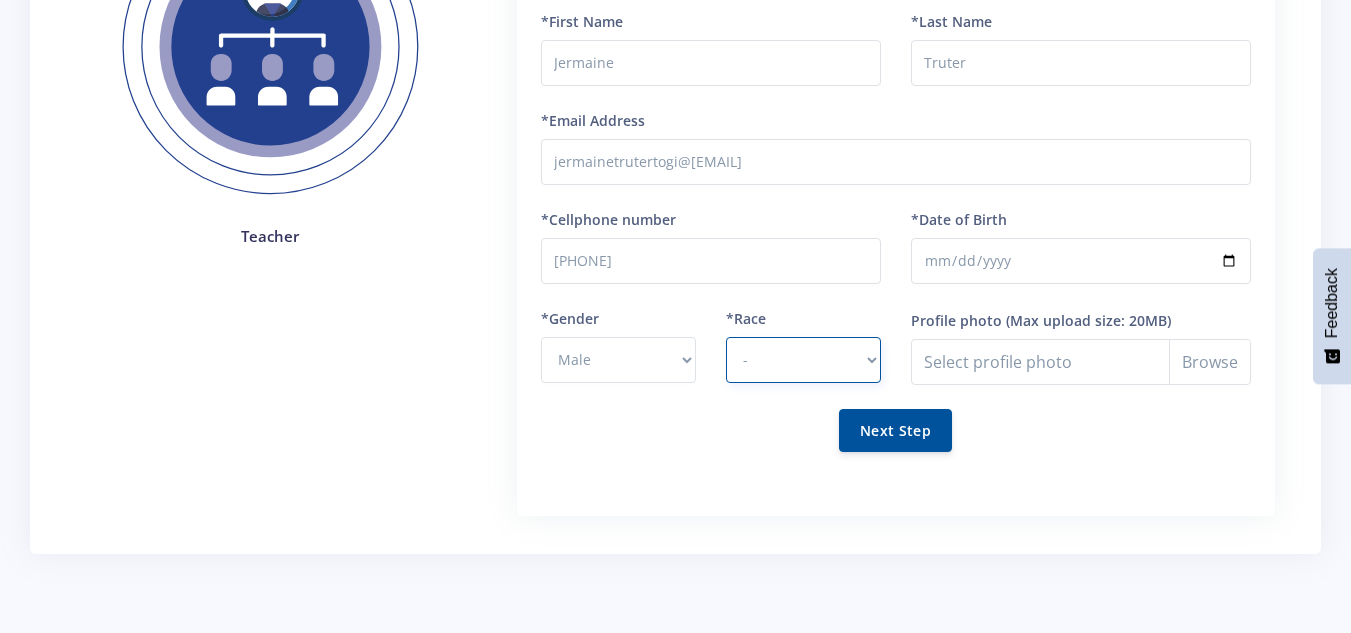 select on "Coloured" 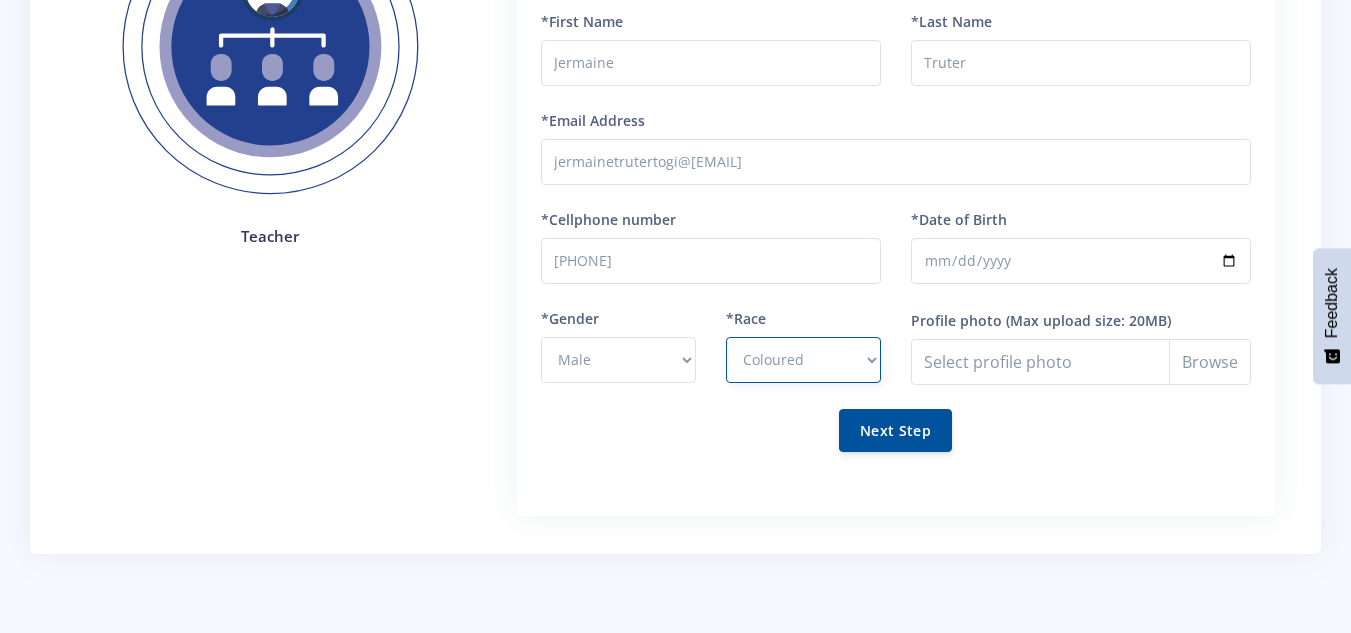 click on "-
African
Asian
Coloured
Indian
White
Other" at bounding box center (803, 360) 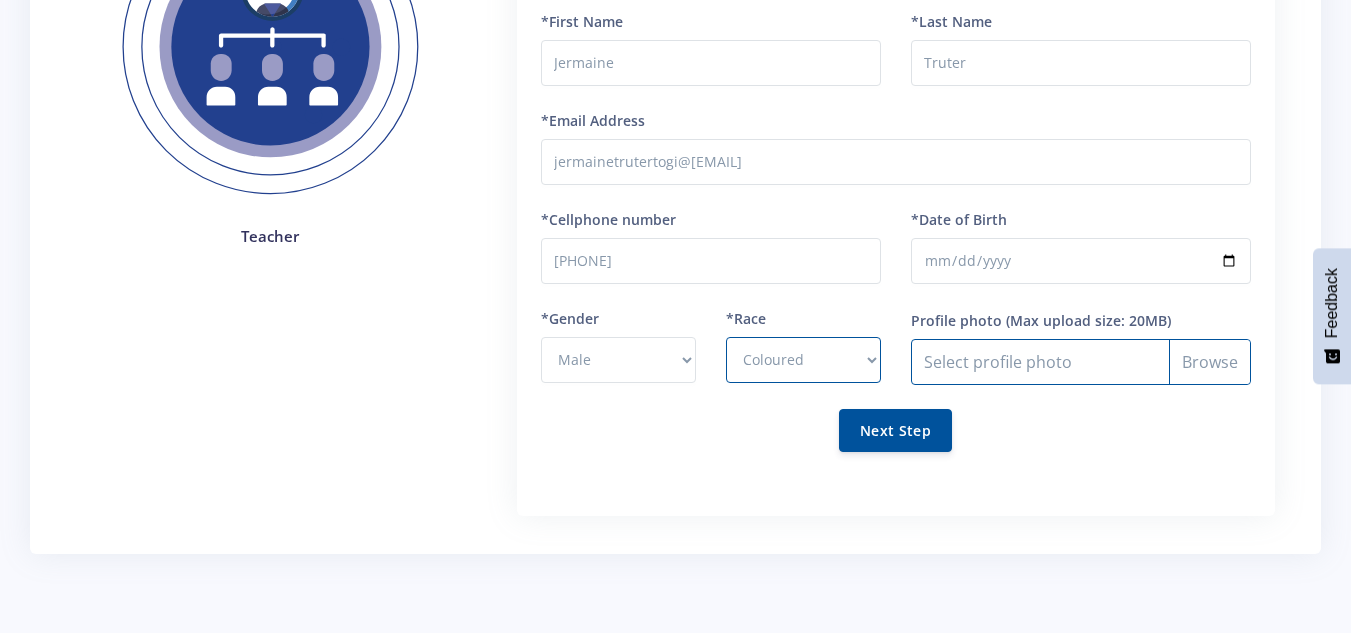 click on "Profile photo" at bounding box center [1081, 362] 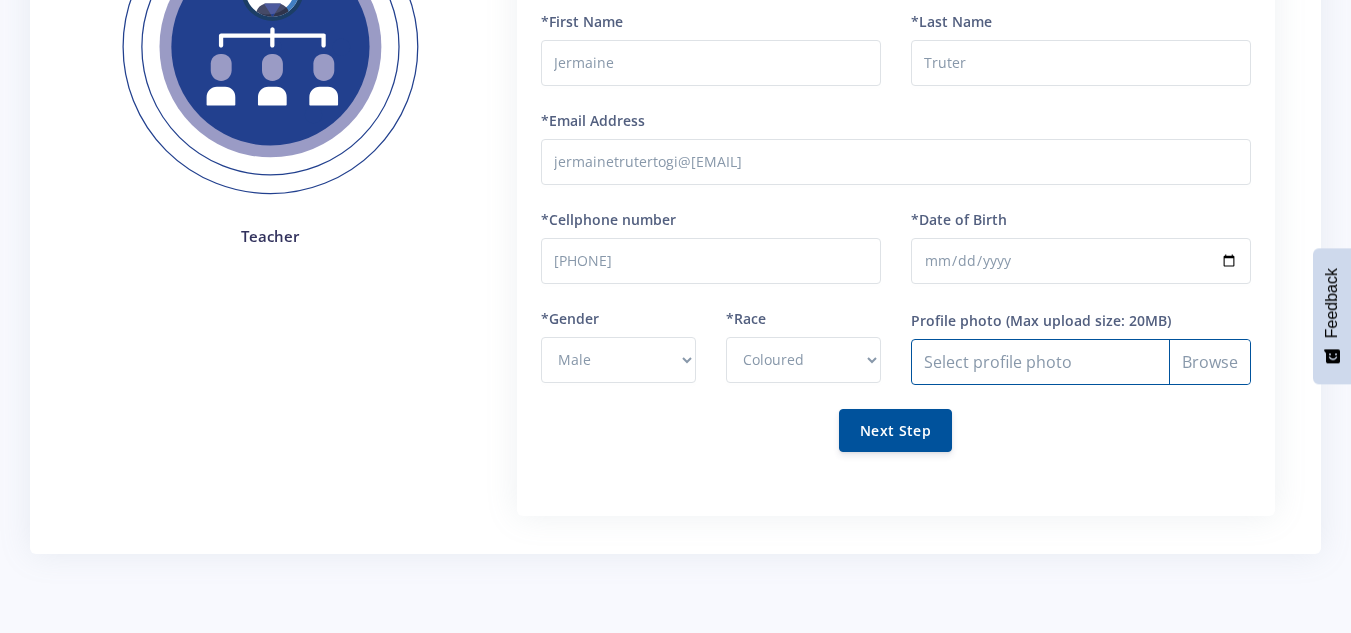 type on "C:\fakepath\IMG_3123.jpg" 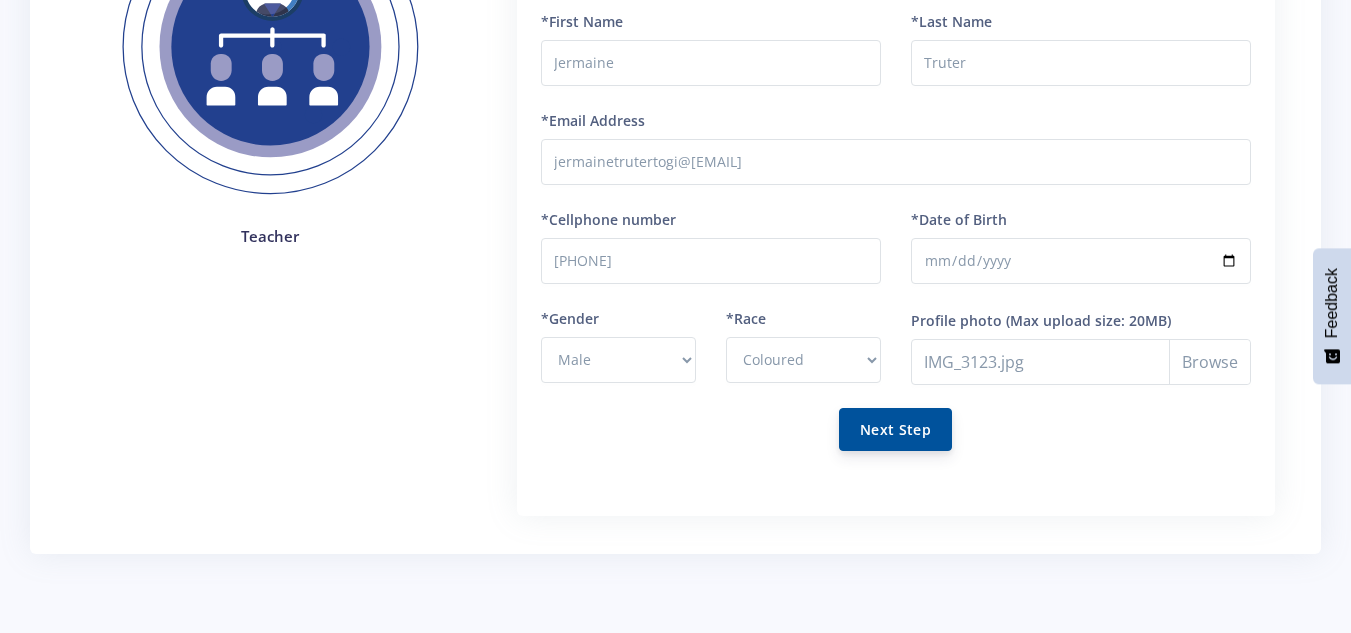 click on "Next
Step" at bounding box center [895, 429] 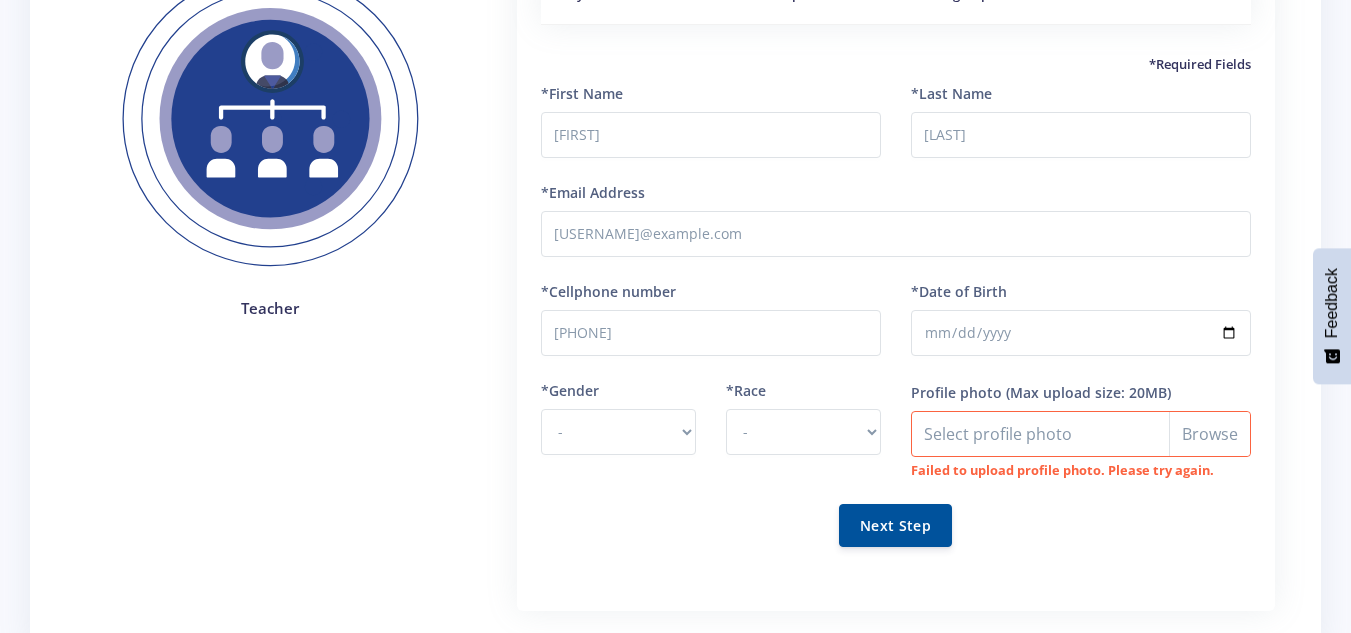 scroll, scrollTop: 346, scrollLeft: 0, axis: vertical 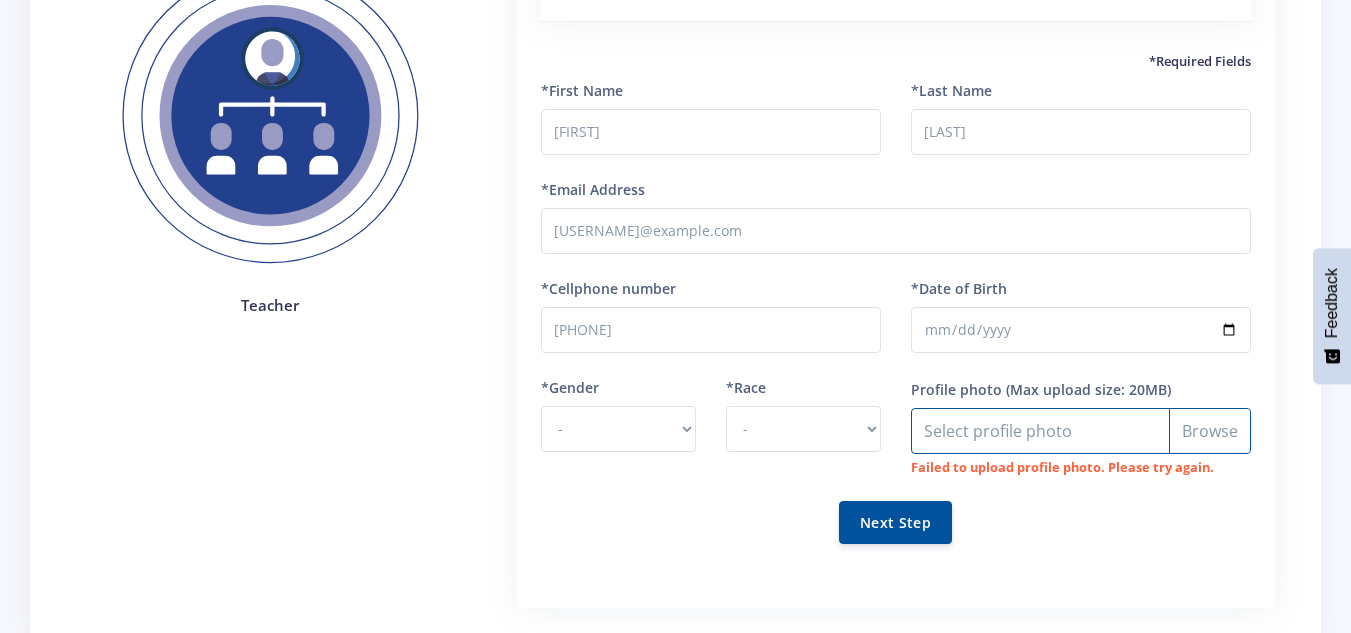click on "Profile photo" at bounding box center [1081, 431] 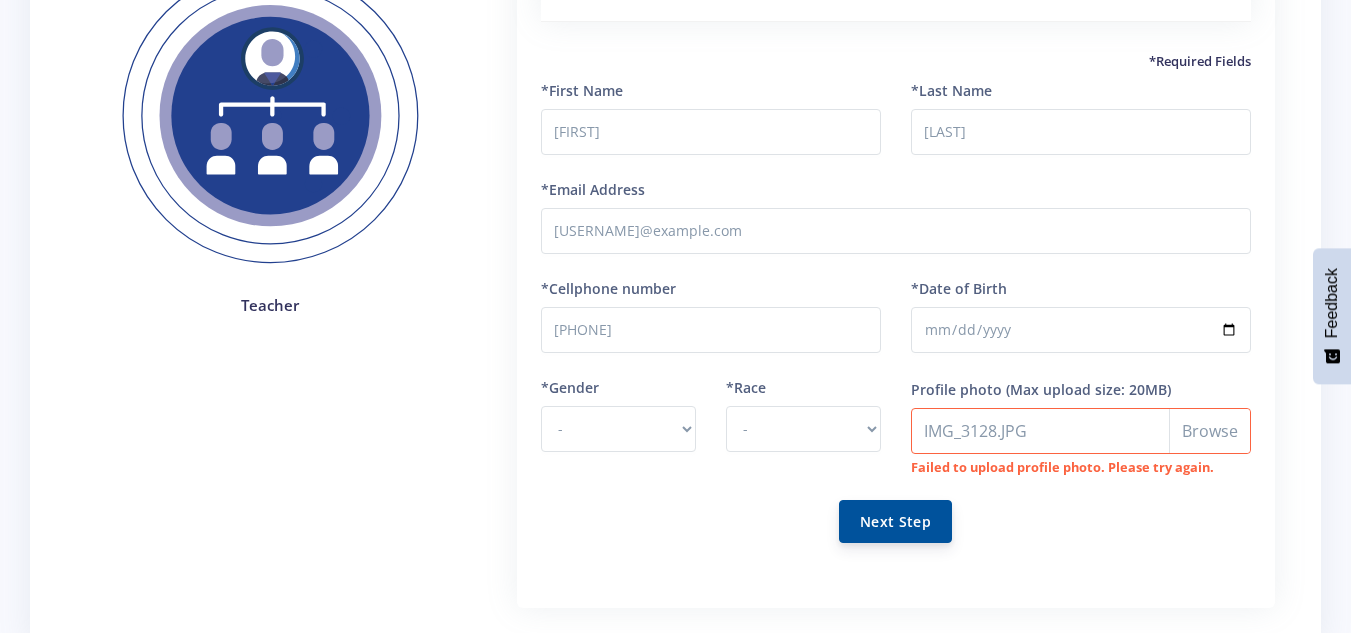 click on "Next
Step" at bounding box center (895, 521) 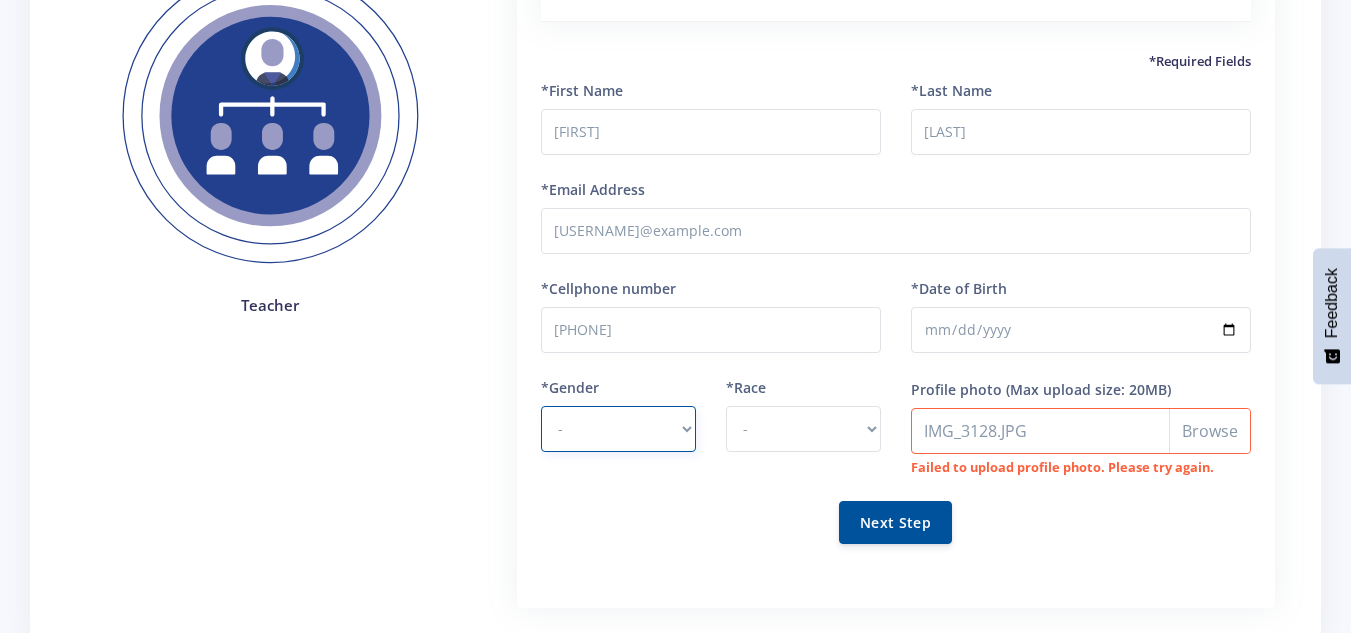 click on "-
Male
Female" at bounding box center [618, 429] 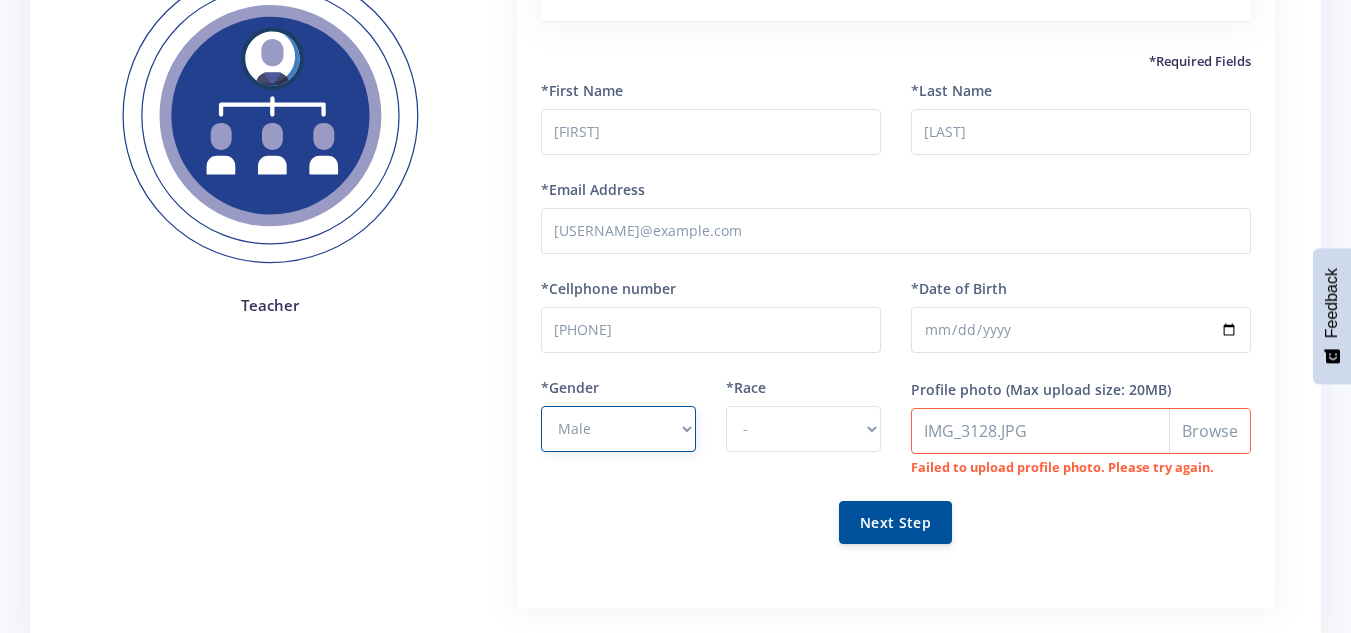 click on "-
Male
Female" at bounding box center (618, 429) 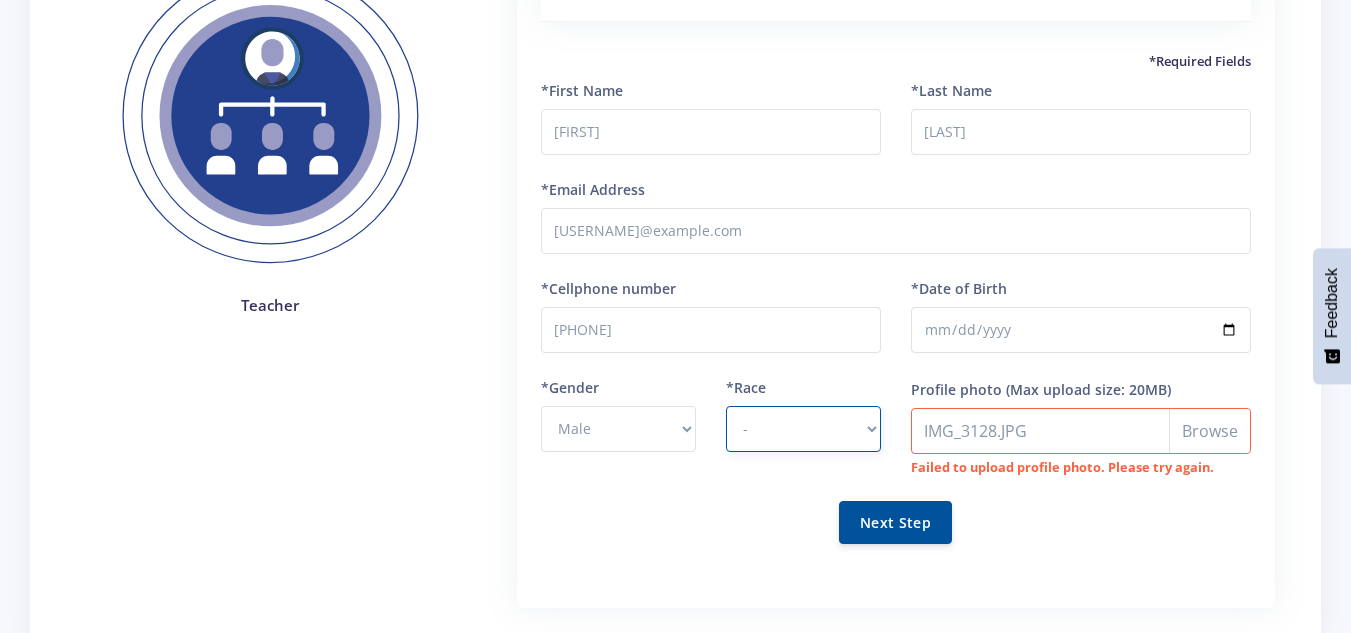 click on "-
African
Asian
Coloured
Indian
White
Other" at bounding box center (803, 429) 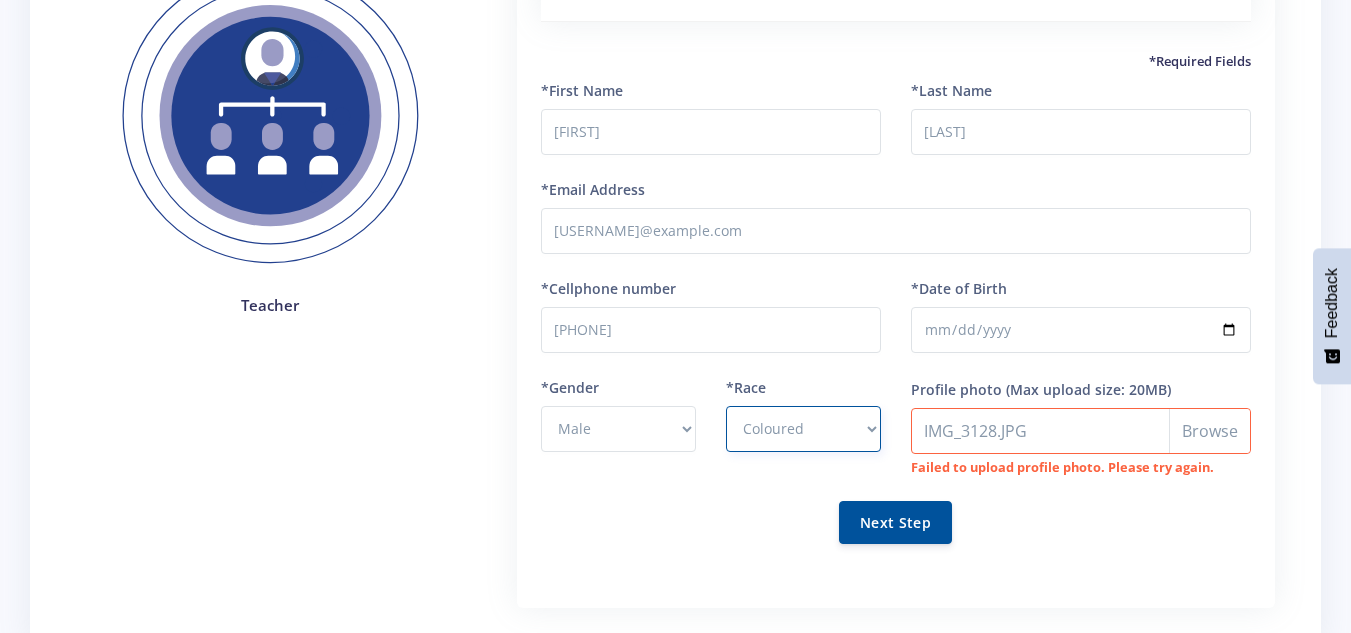 click on "-
African
Asian
Coloured
Indian
White
Other" at bounding box center (803, 429) 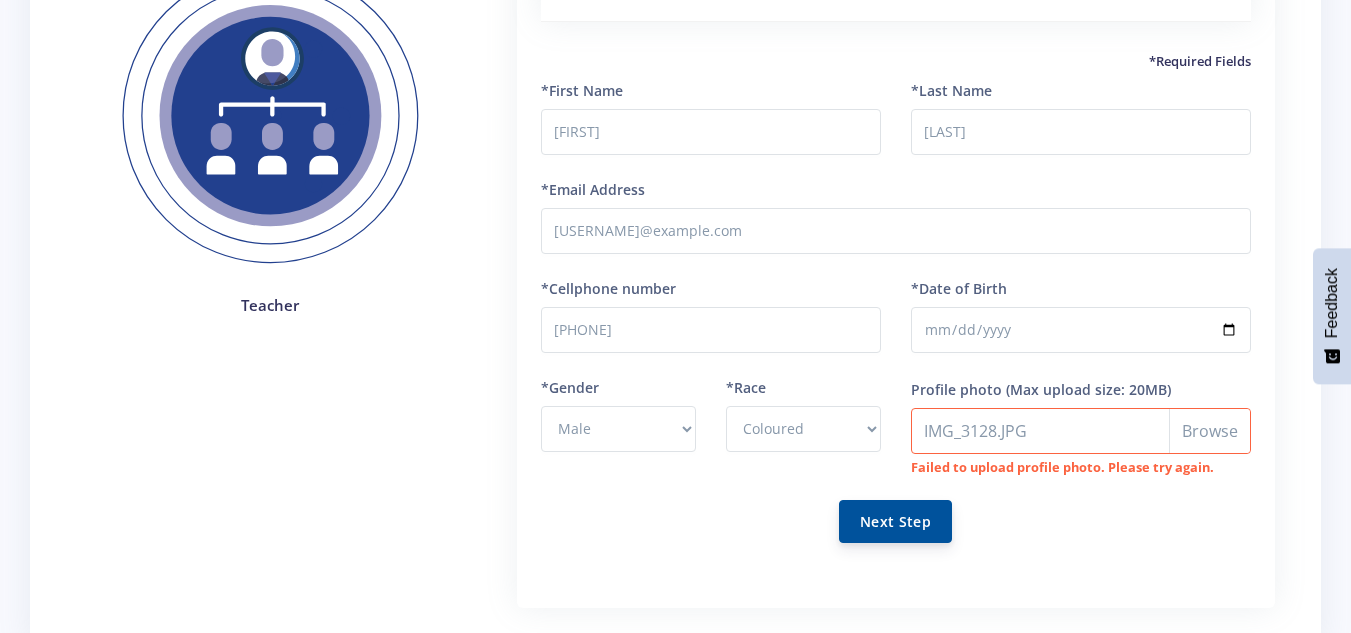 click on "Next
Step" at bounding box center (895, 521) 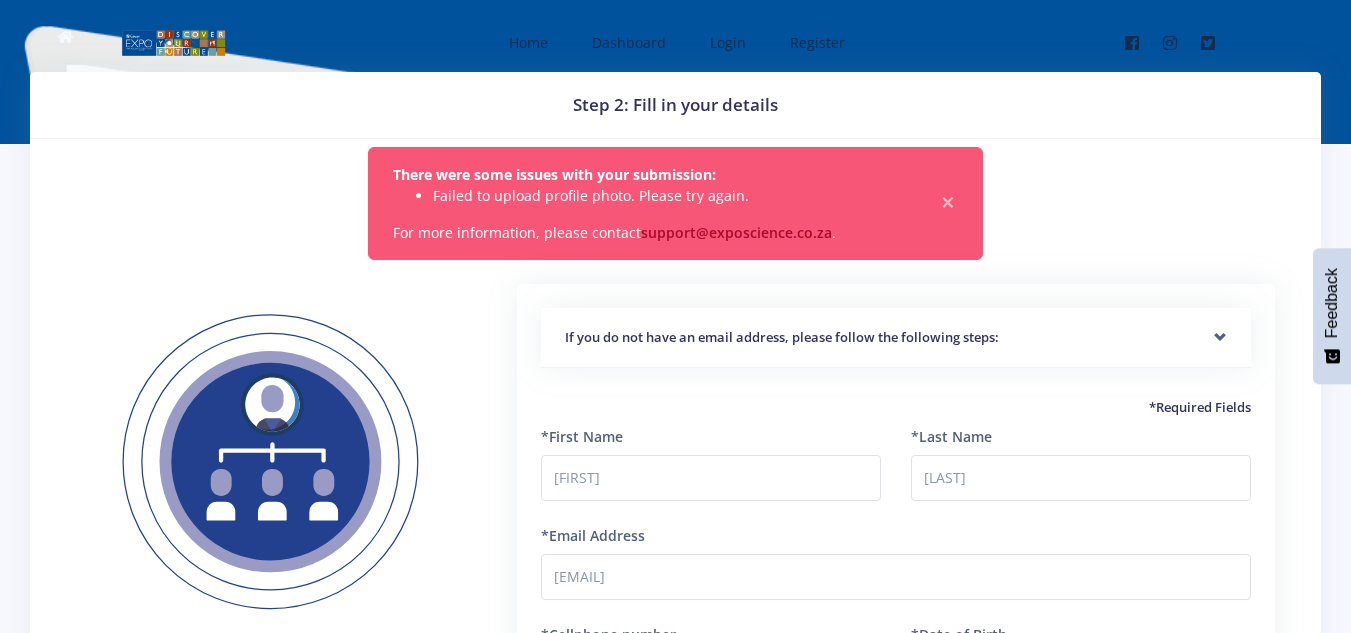 scroll, scrollTop: 0, scrollLeft: 0, axis: both 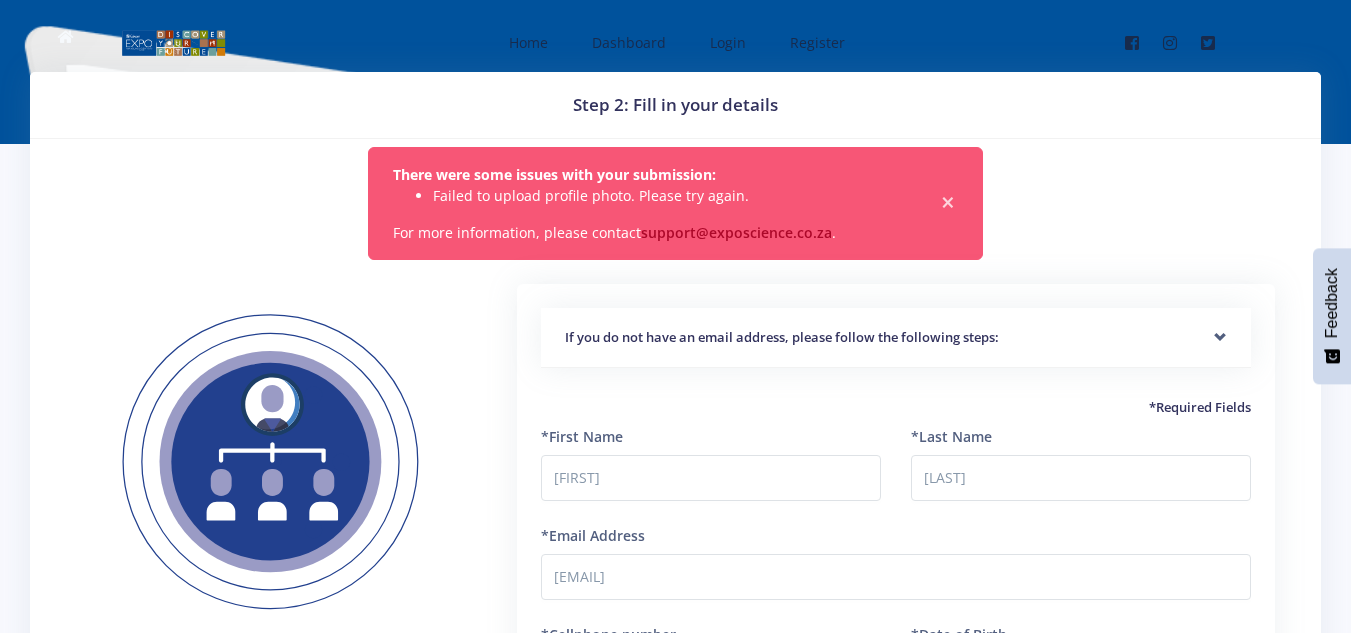 click on "×" at bounding box center (948, 203) 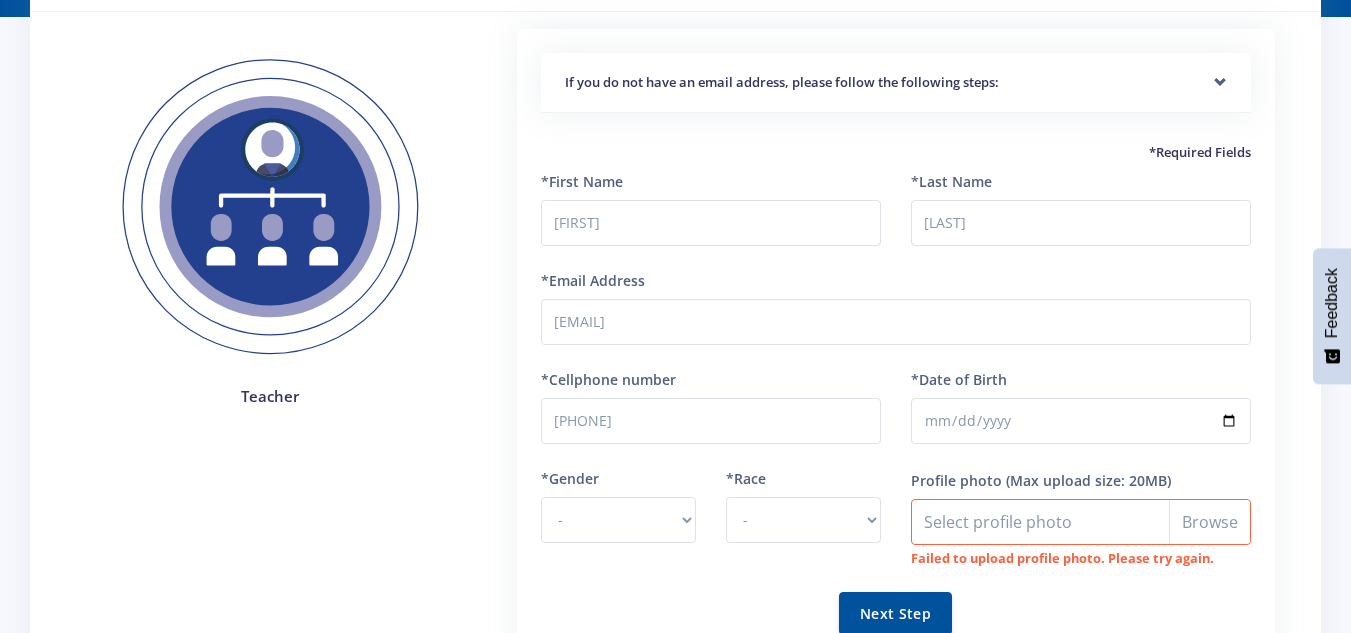 scroll, scrollTop: 126, scrollLeft: 0, axis: vertical 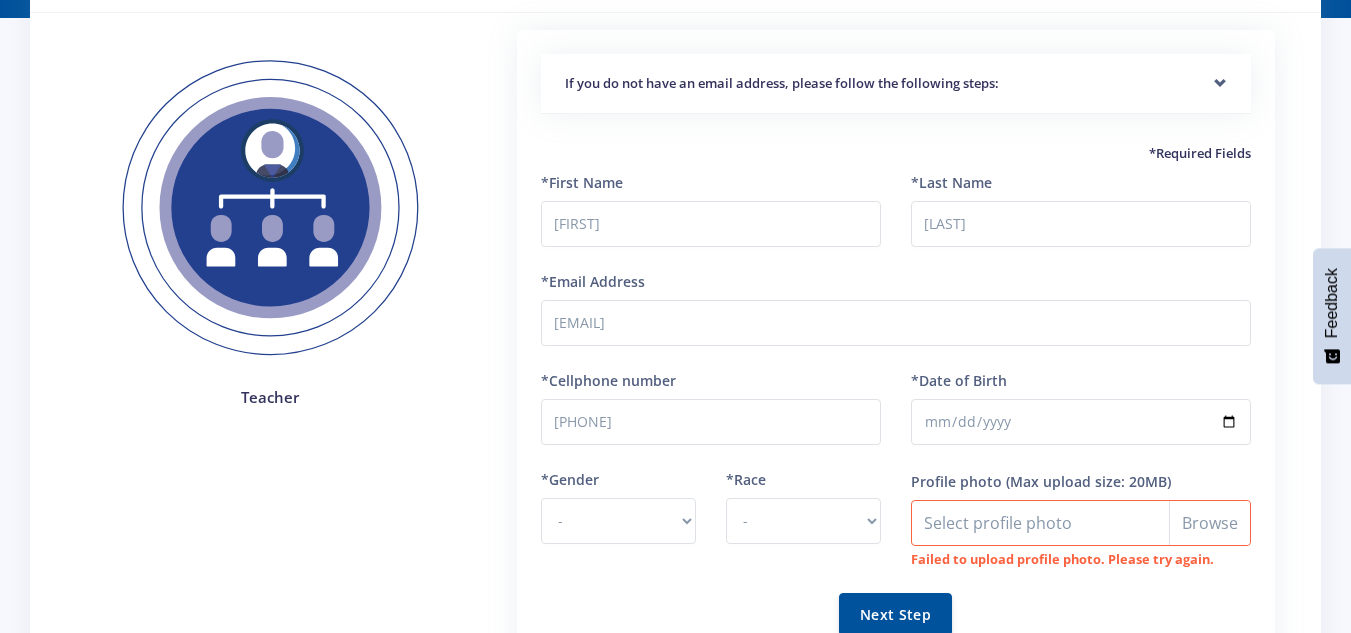 click on "If you do not have an email address, please follow the
following steps:" at bounding box center [896, 84] 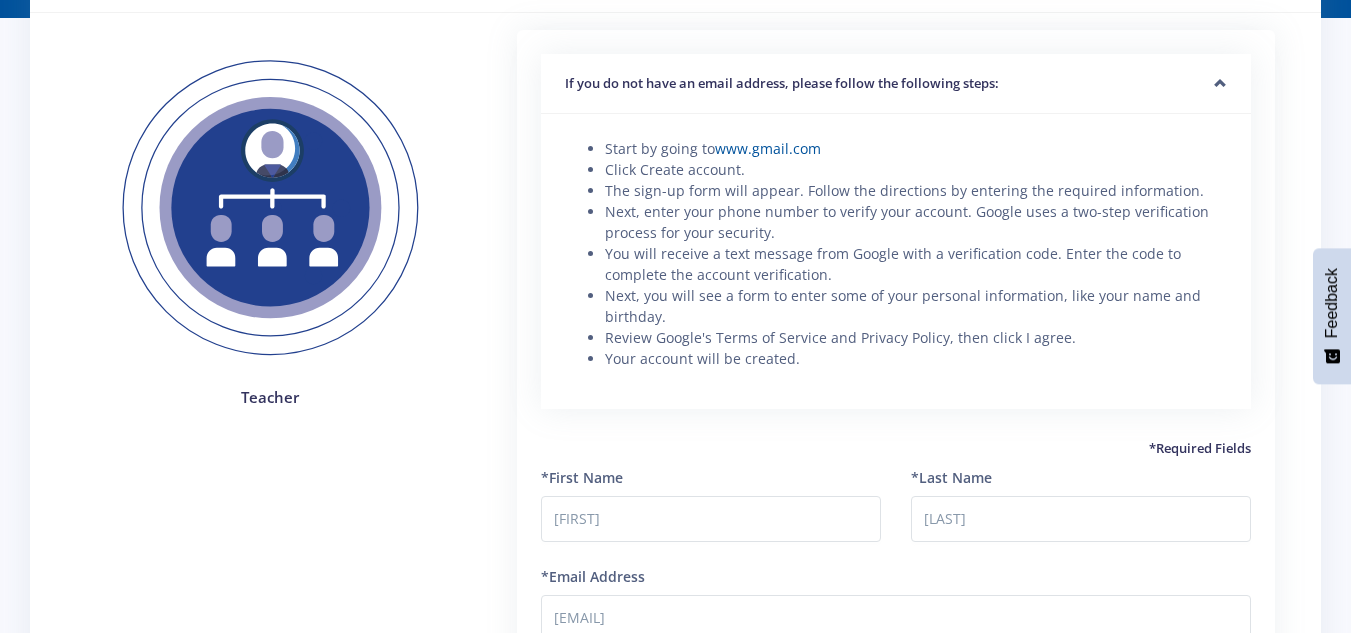 click on "If you do not have an email address, please follow the
following steps:" at bounding box center [896, 84] 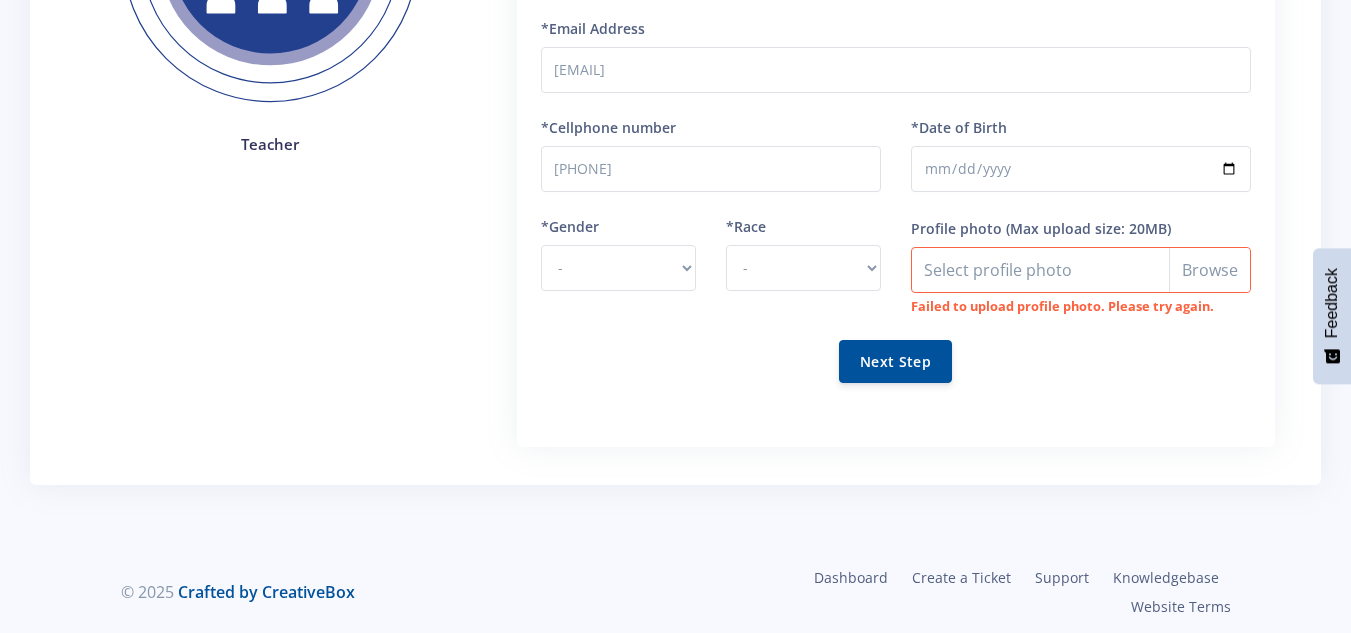 scroll, scrollTop: 386, scrollLeft: 0, axis: vertical 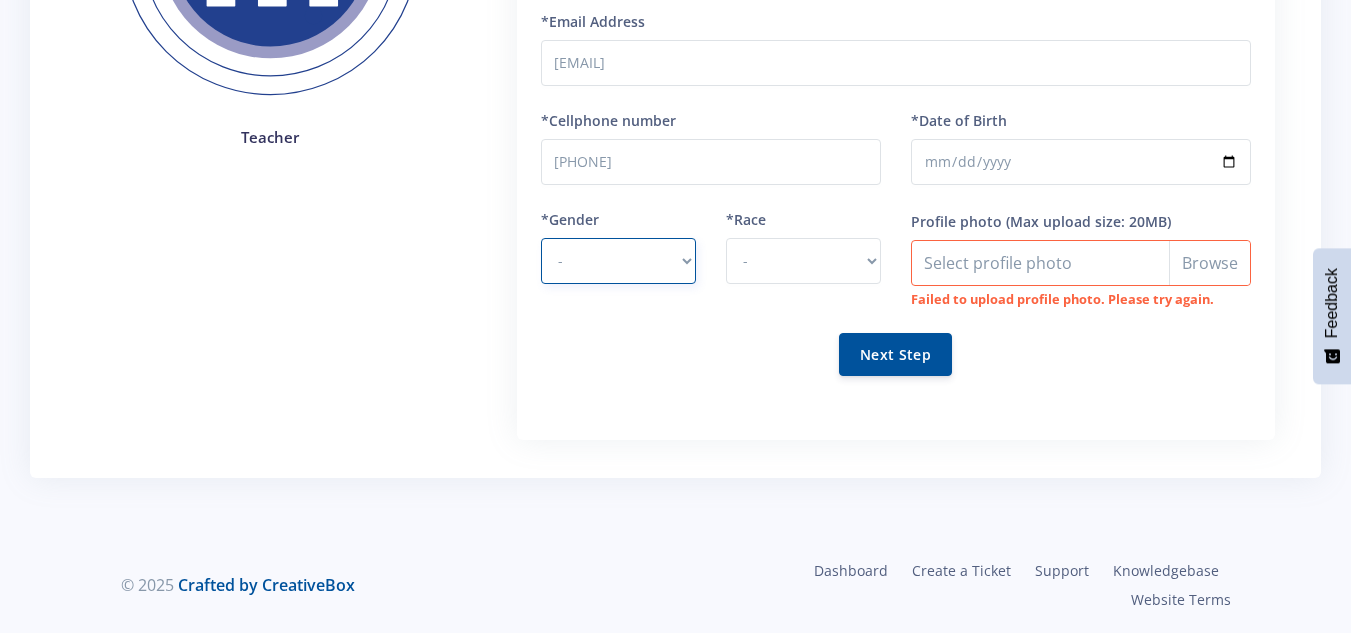 click on "-
Male
Female" at bounding box center (618, 261) 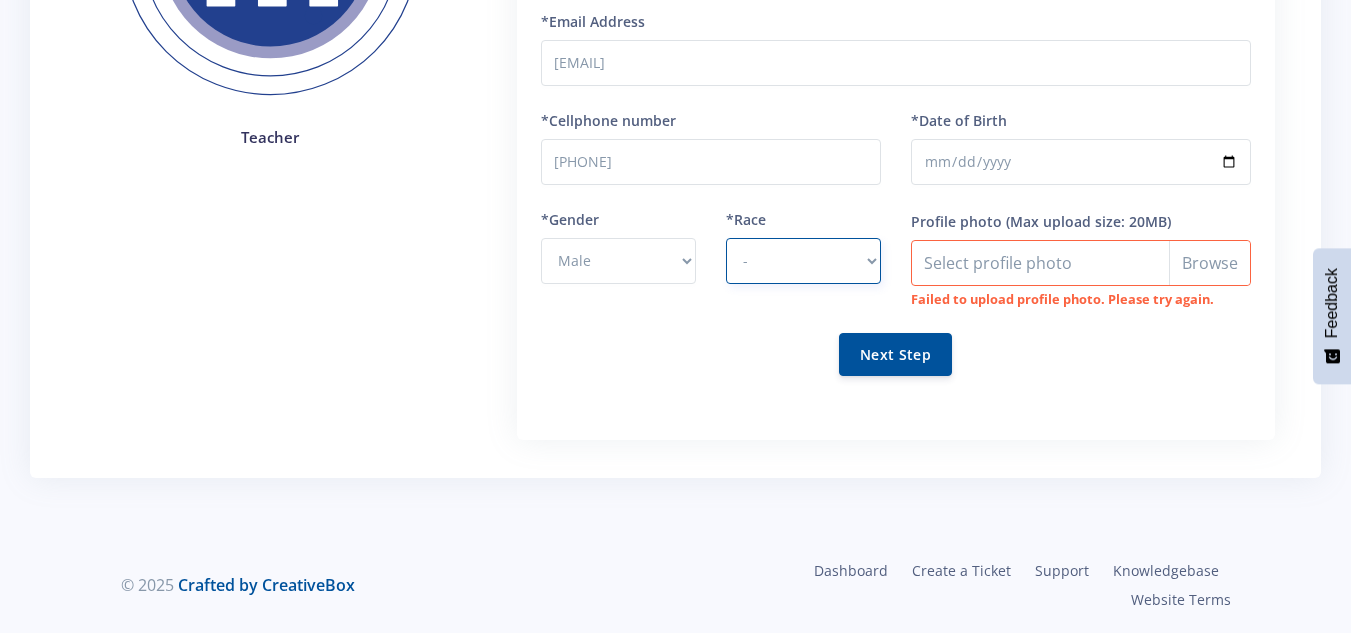 click on "-
African
Asian
Coloured
Indian
White
Other" at bounding box center (803, 261) 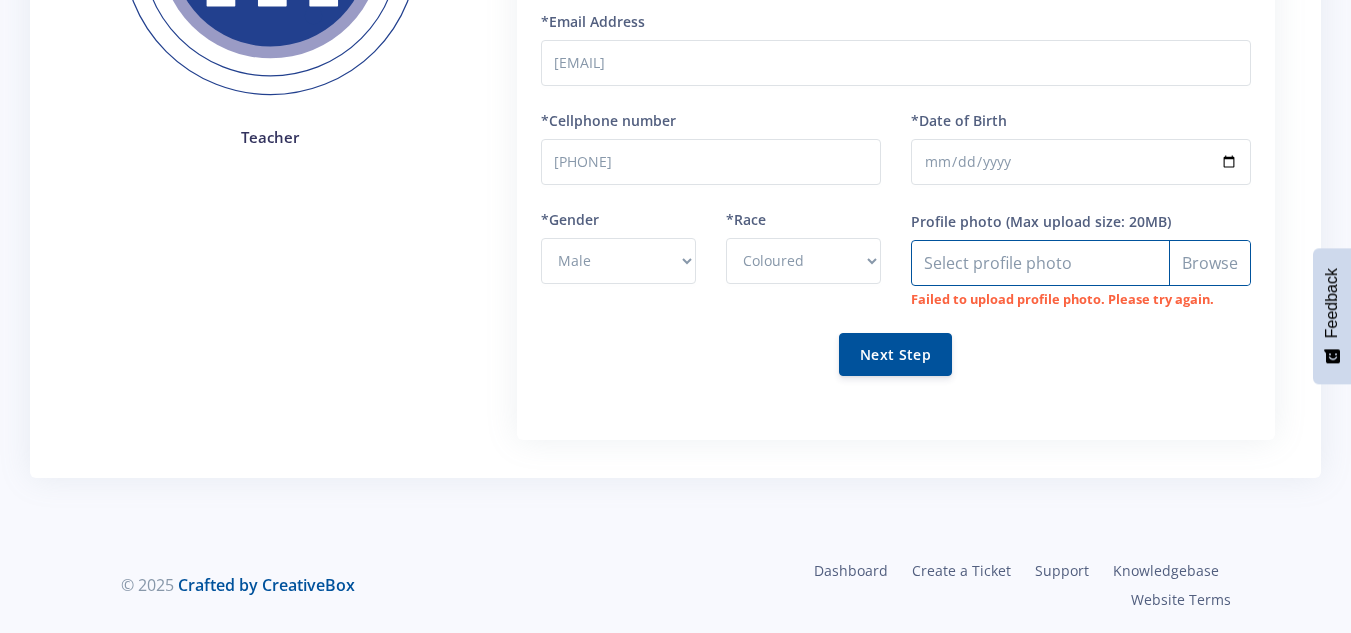 click on "Profile photo" at bounding box center (1081, 263) 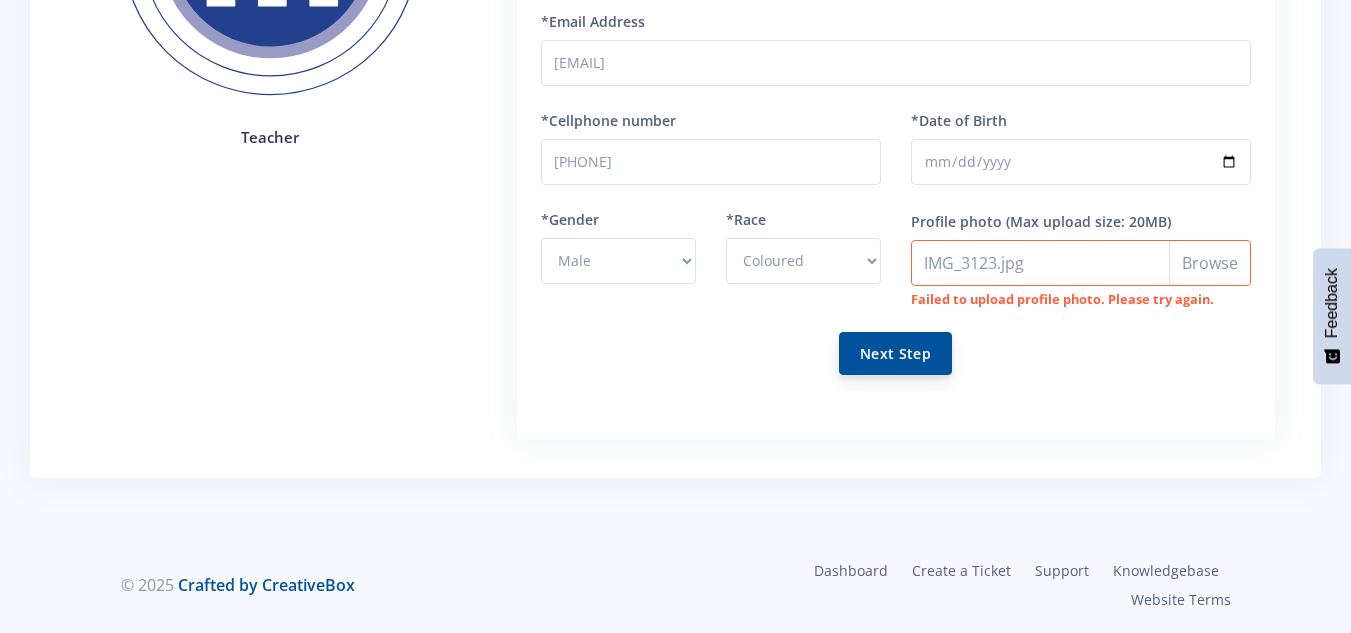 click on "Next
Step" at bounding box center (895, 353) 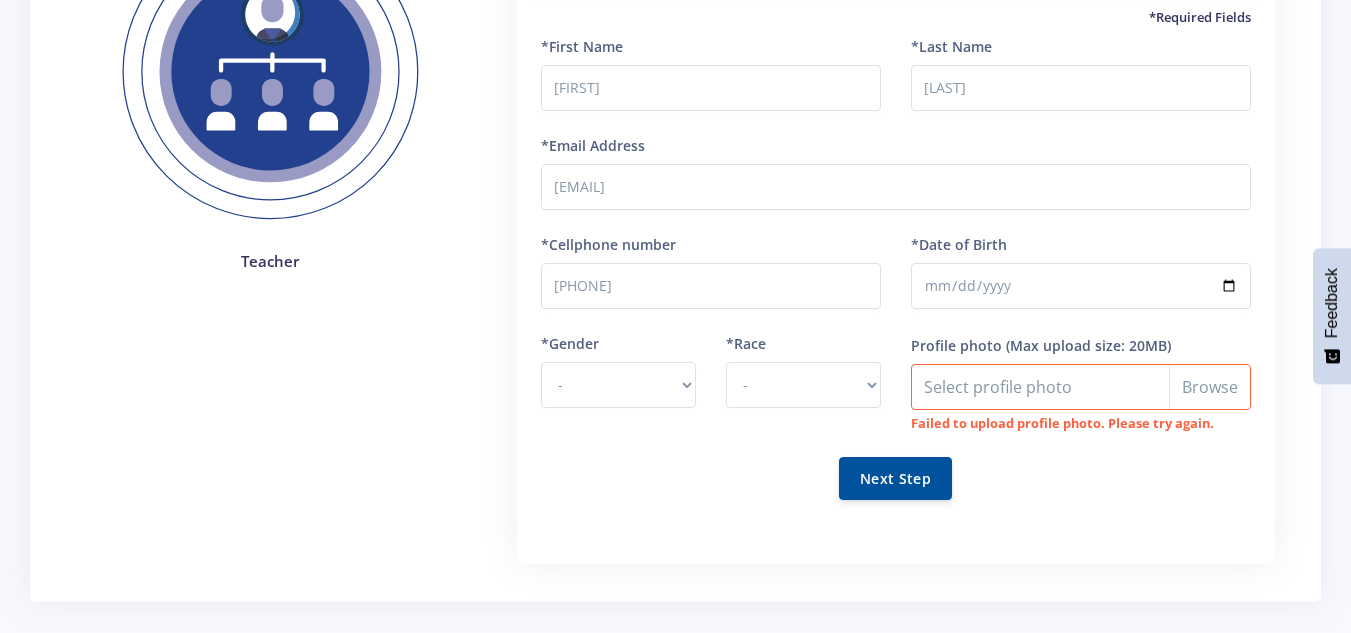 scroll, scrollTop: 391, scrollLeft: 0, axis: vertical 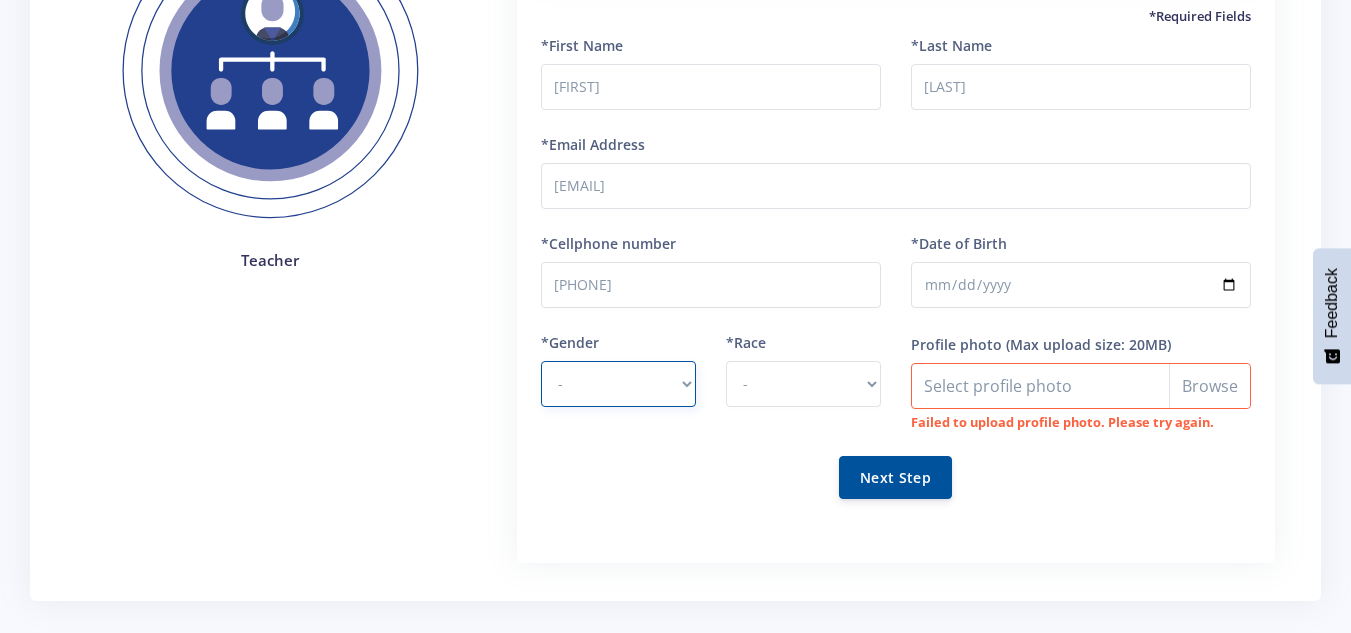 click on "-
Male
Female" at bounding box center (618, 384) 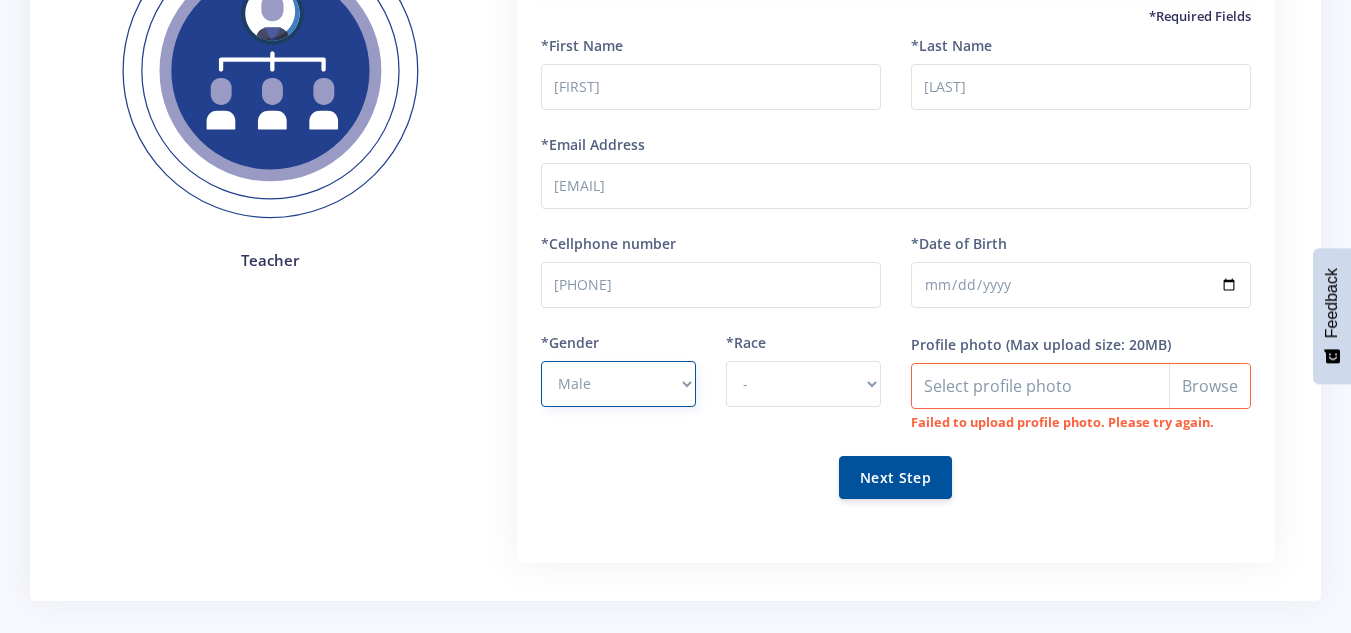 click on "-
Male
Female" at bounding box center [618, 384] 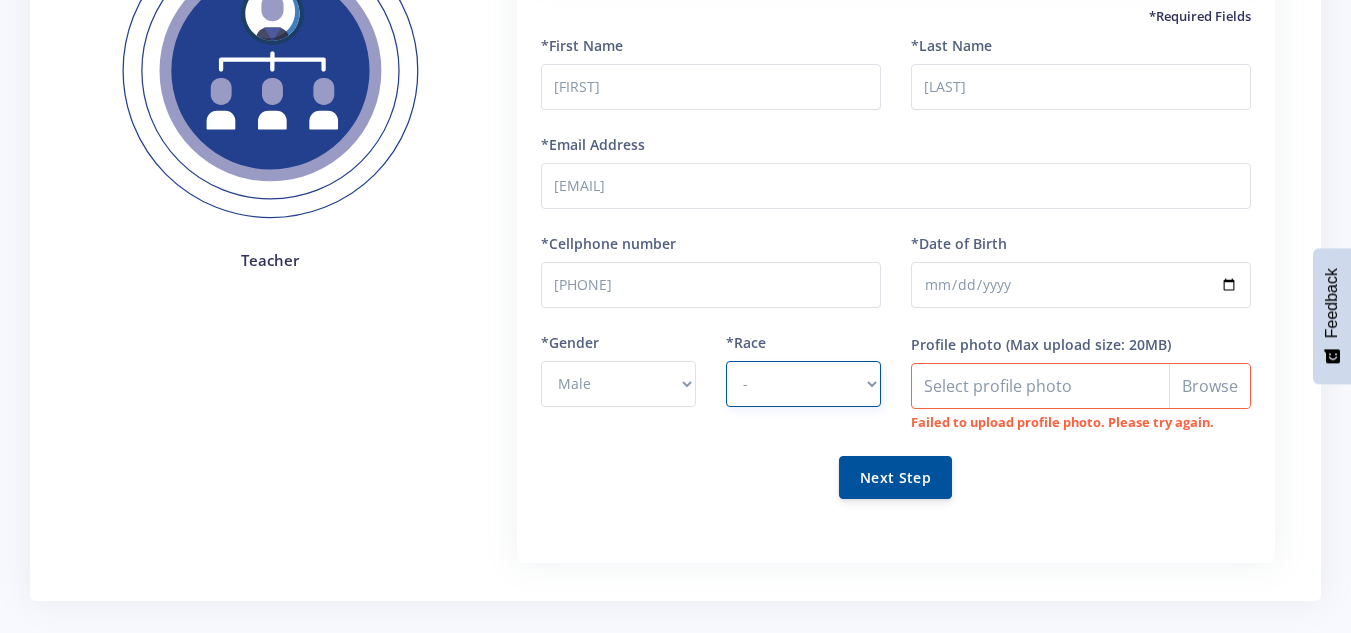 click on "-
African
Asian
Coloured
Indian
White
Other" at bounding box center [803, 384] 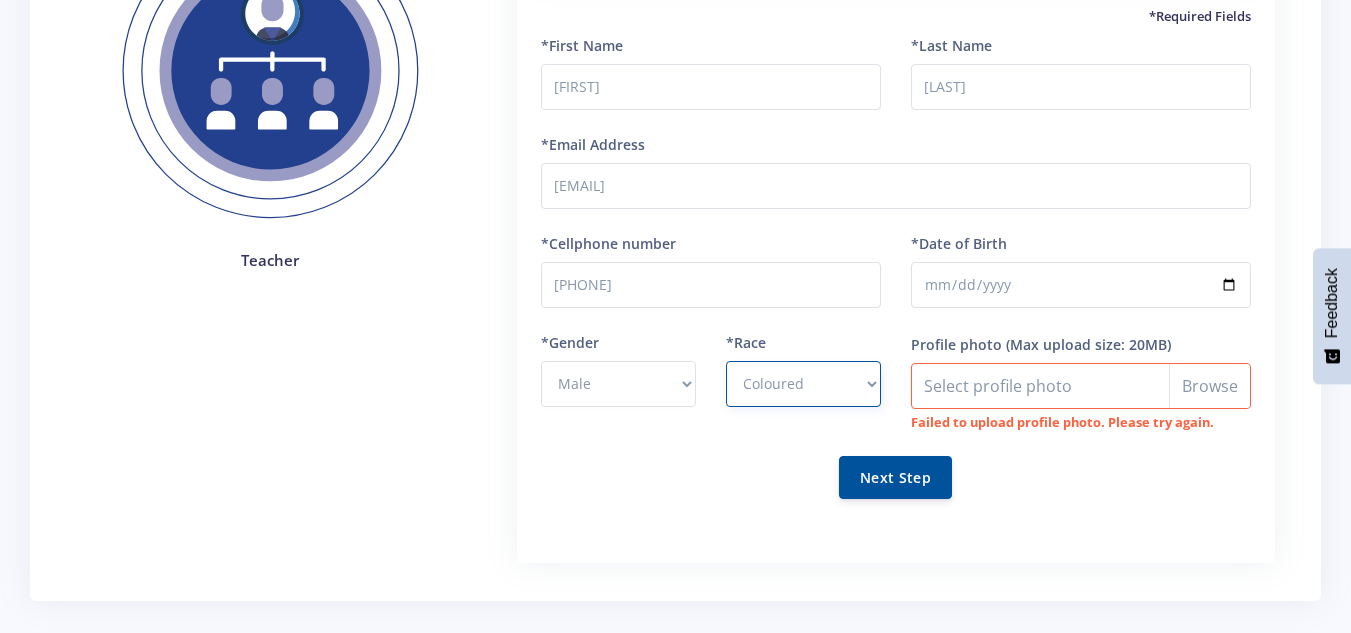 click on "-
African
Asian
Coloured
Indian
White
Other" at bounding box center (803, 384) 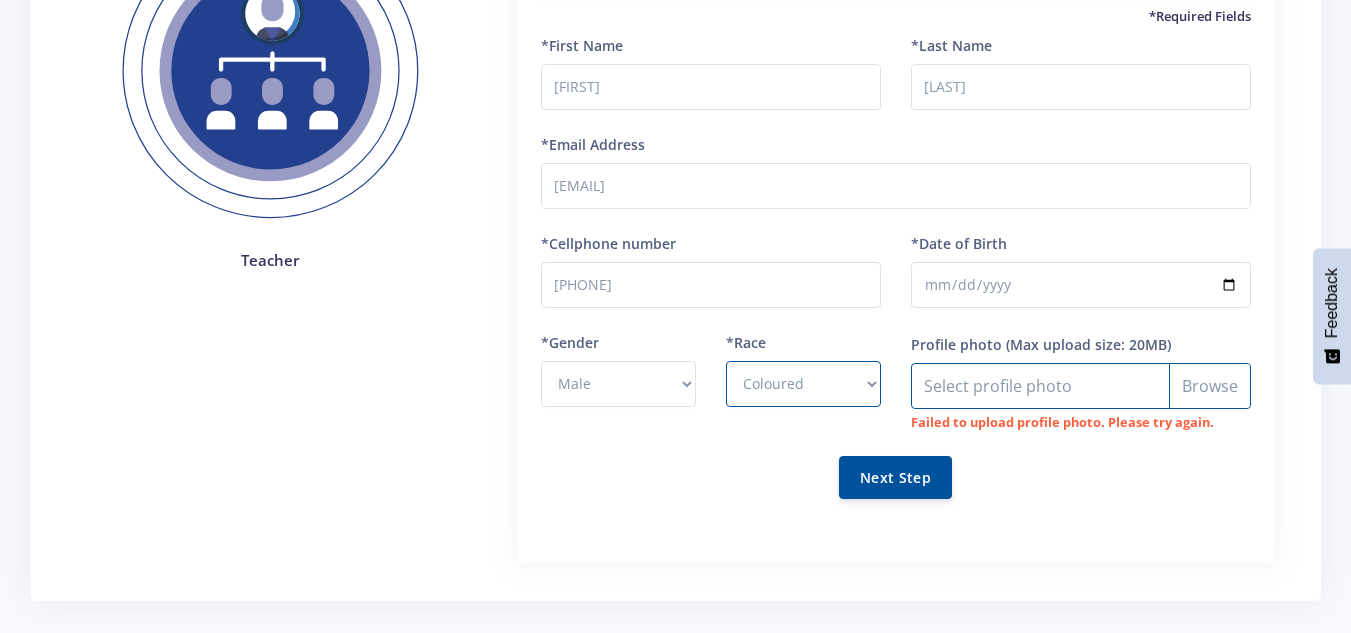 click on "Profile photo" at bounding box center (1081, 386) 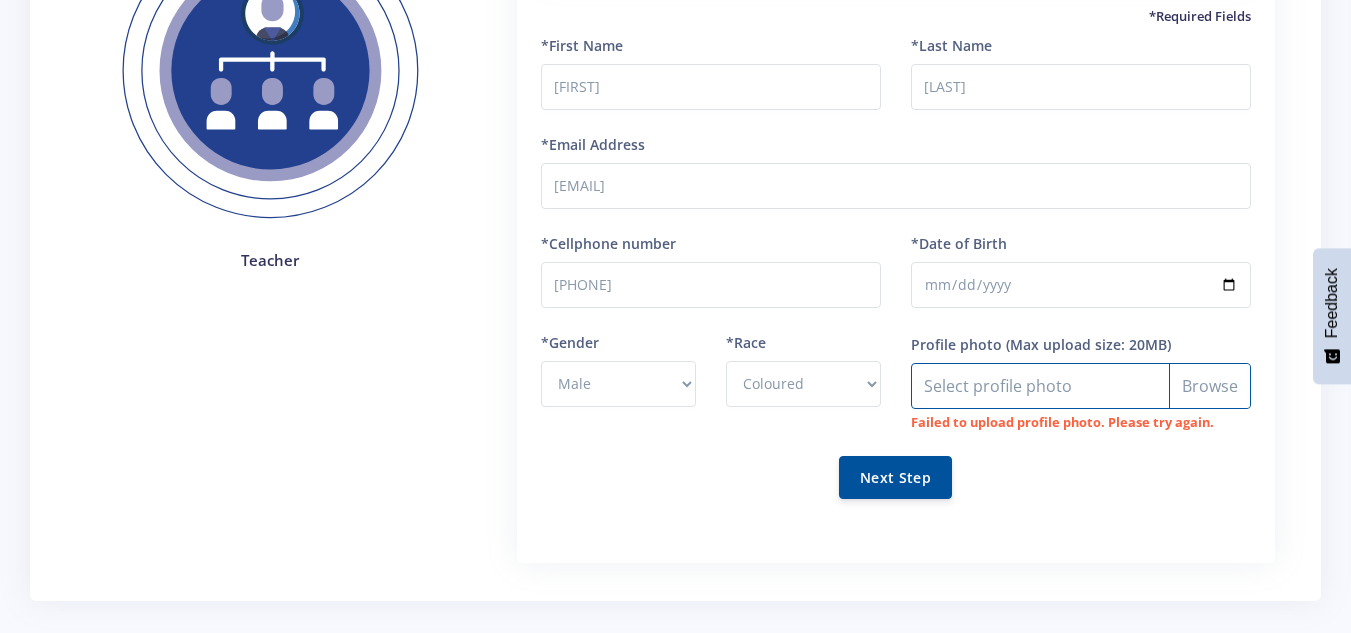 type on "C:\fakepath\IMG-20250120-WA0058.jpg" 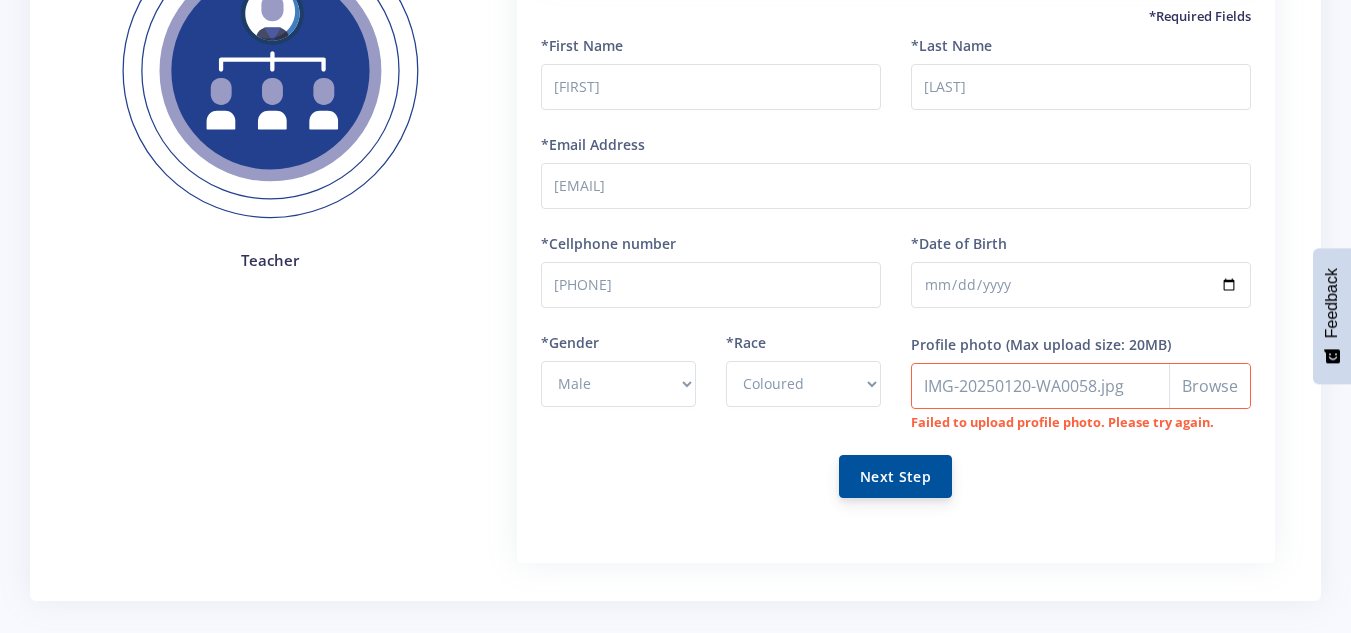 click on "Next
Step" at bounding box center (895, 476) 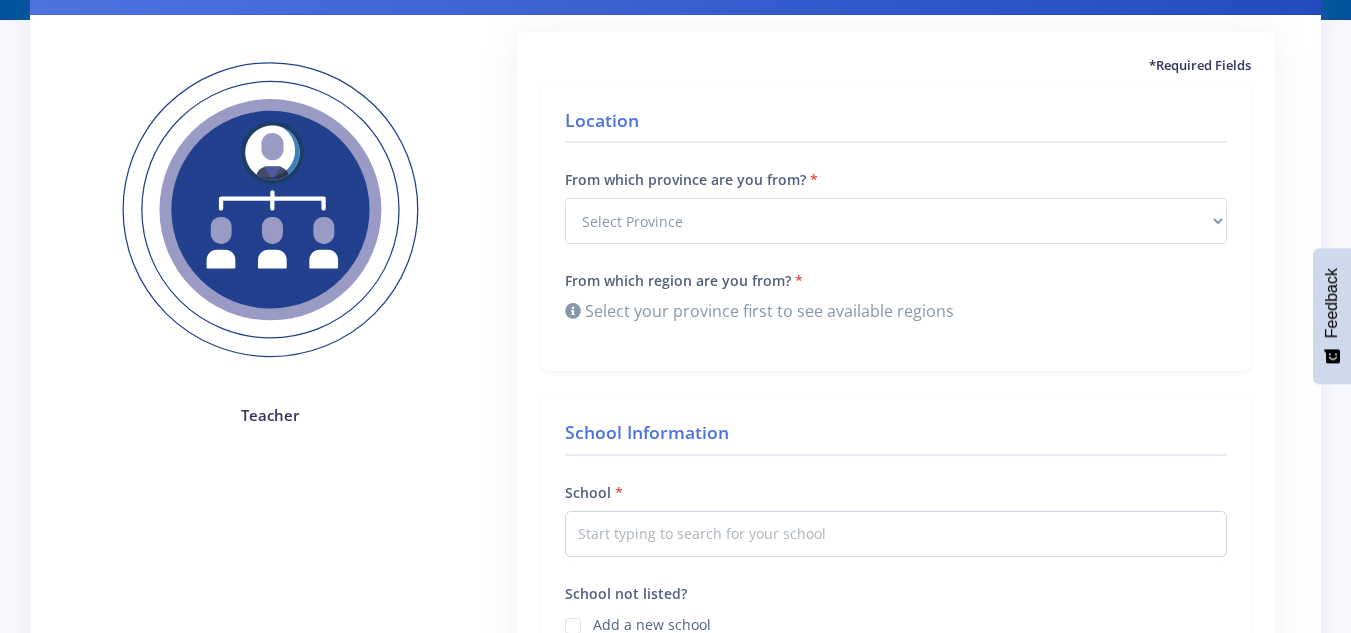 scroll, scrollTop: 145, scrollLeft: 0, axis: vertical 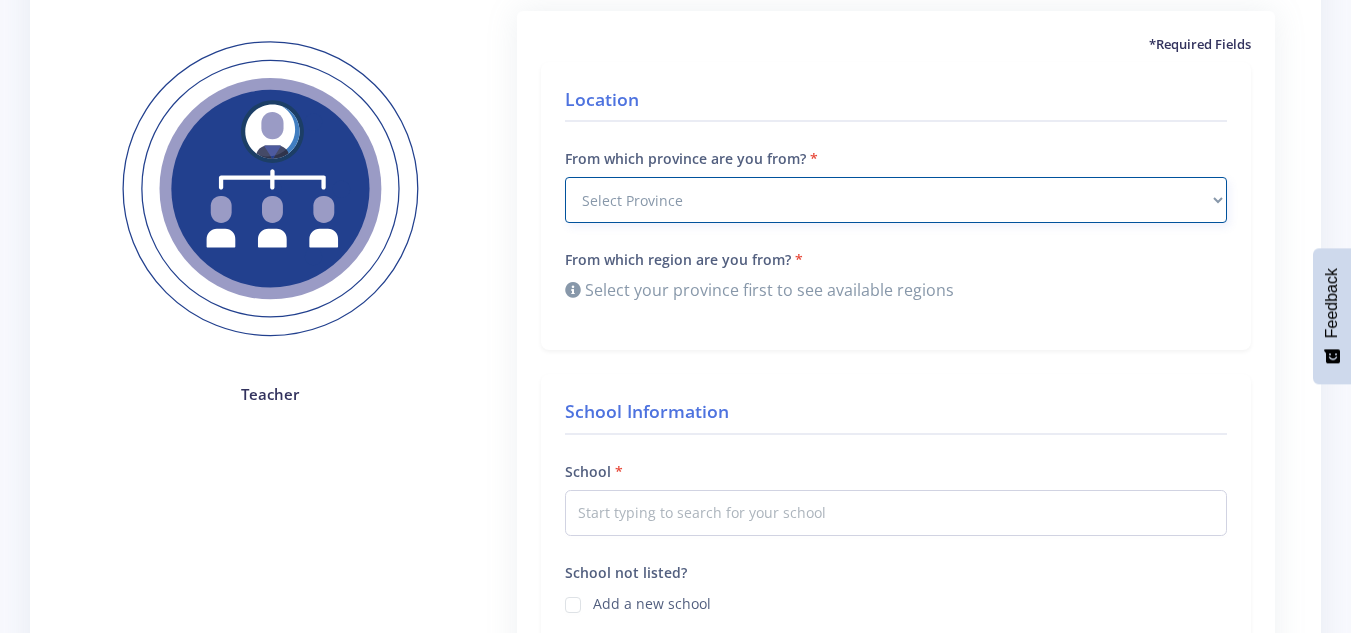 click on "Select Province
Western Cape
Eastern Cape
Northern Cape
North West
Free State" at bounding box center [896, 200] 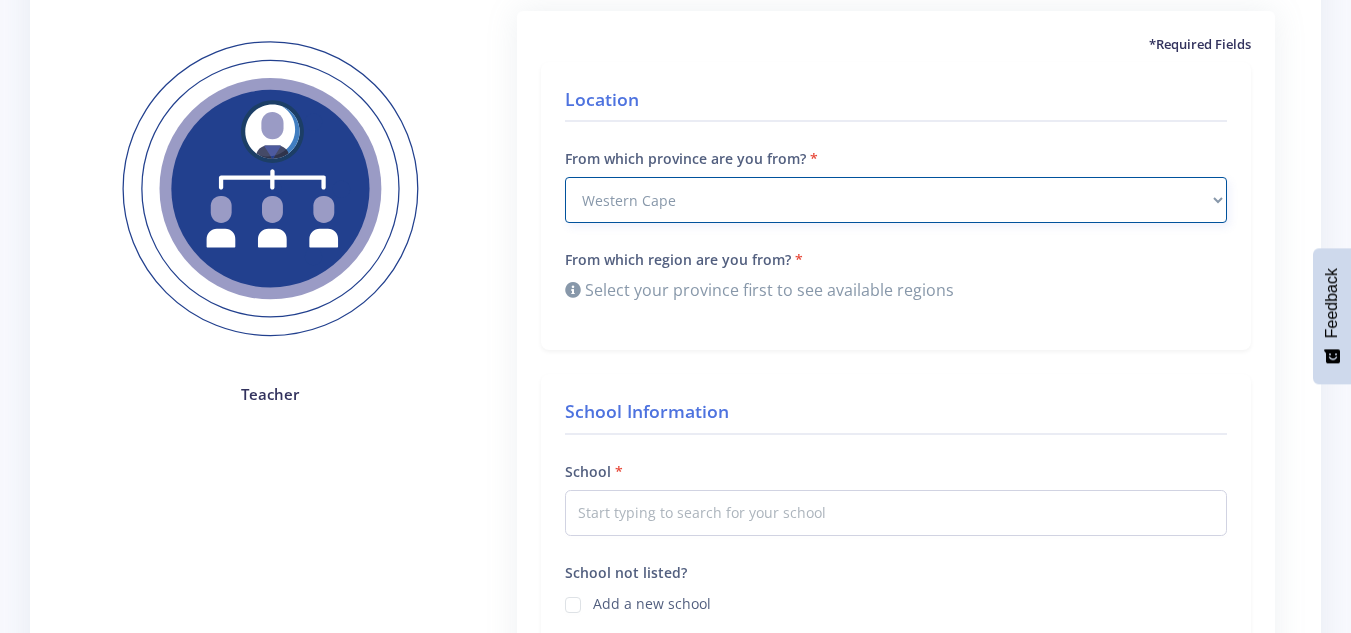 click on "Select Province
Western Cape
Eastern Cape
Northern Cape
North West
Free State" at bounding box center (896, 200) 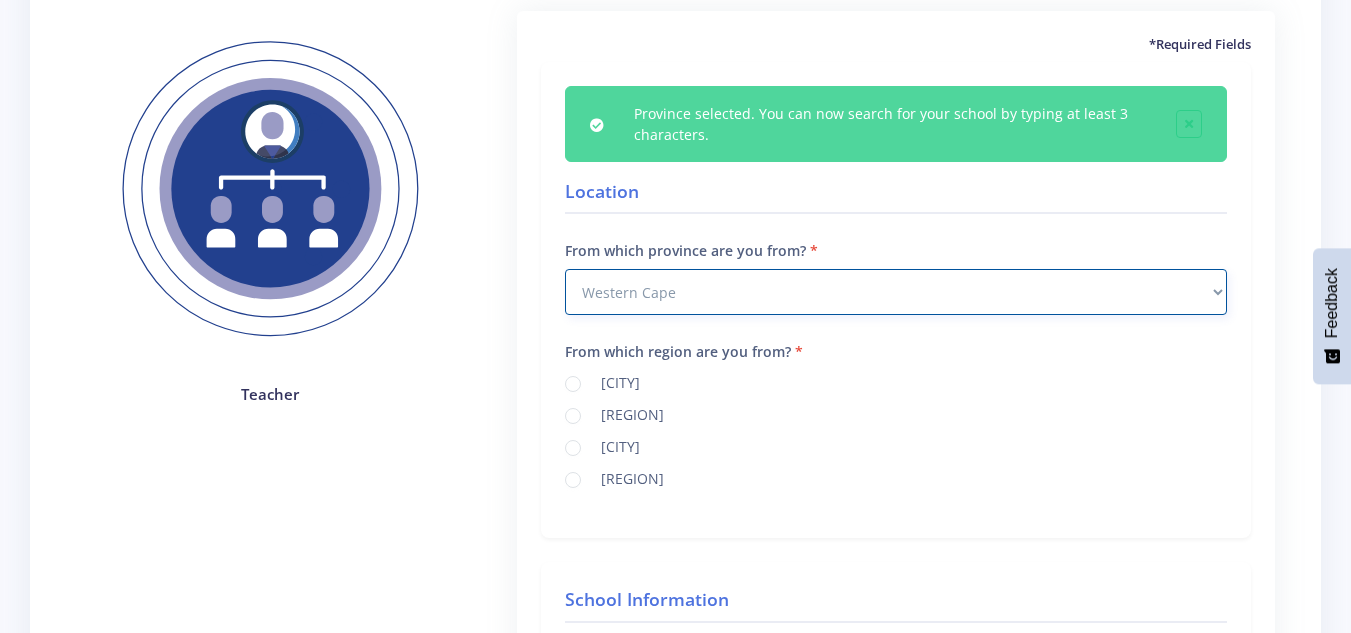 click on "Select Province
Western Cape
Eastern Cape
Northern Cape
North West
Free State" at bounding box center (896, 292) 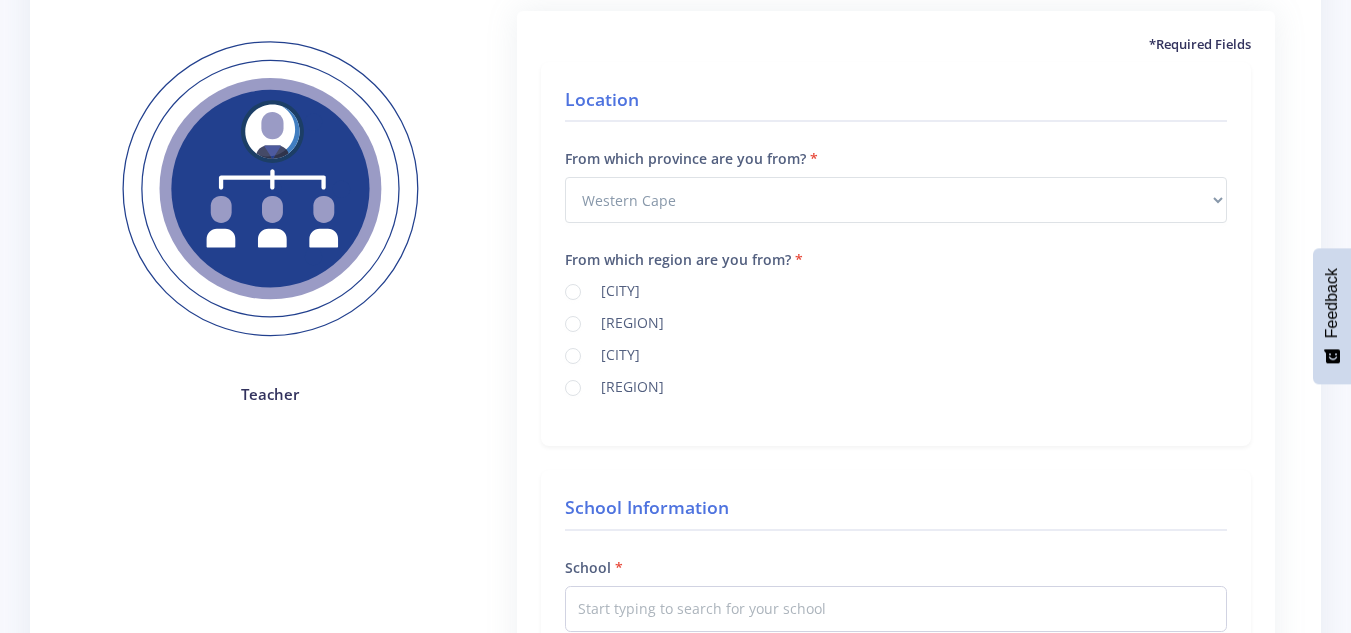 click on "West Coast" at bounding box center (628, 384) 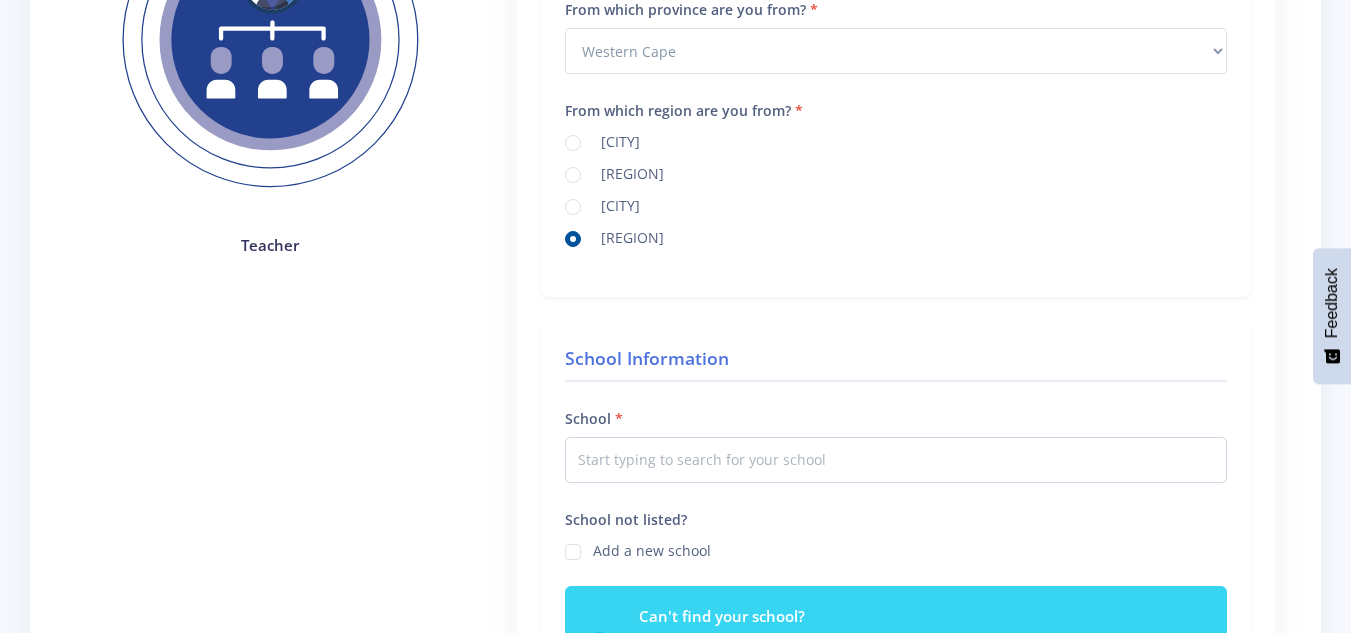 scroll, scrollTop: 313, scrollLeft: 0, axis: vertical 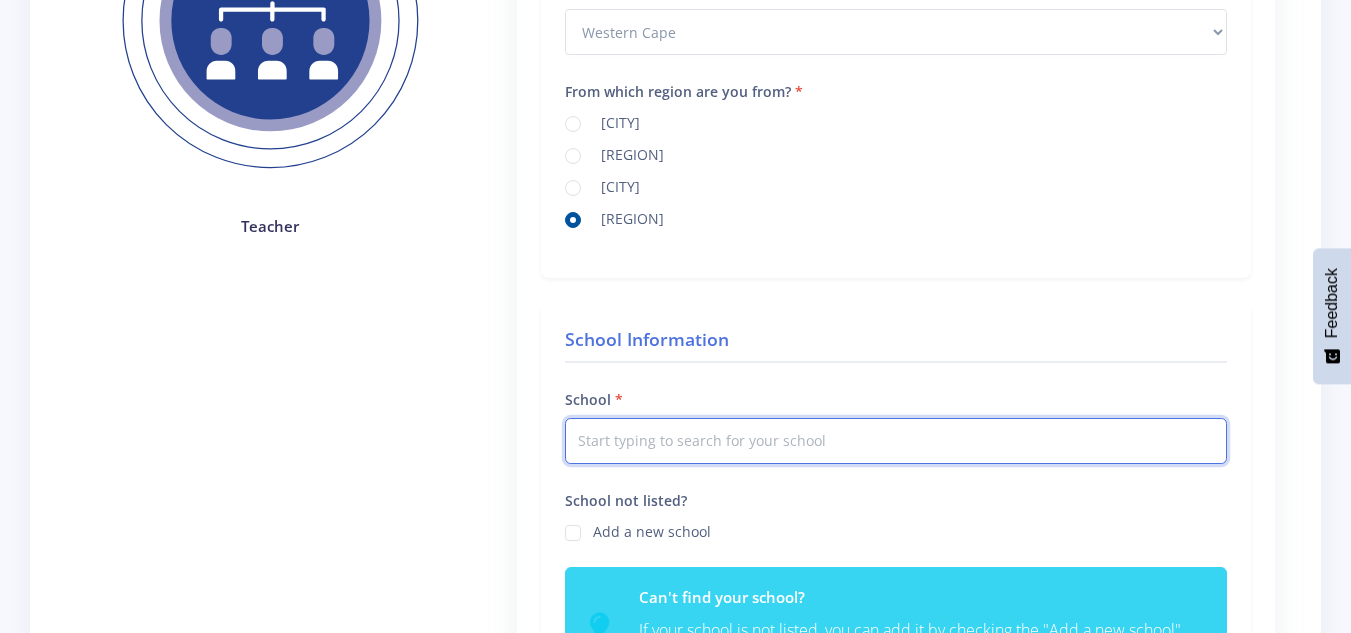 click at bounding box center [896, 441] 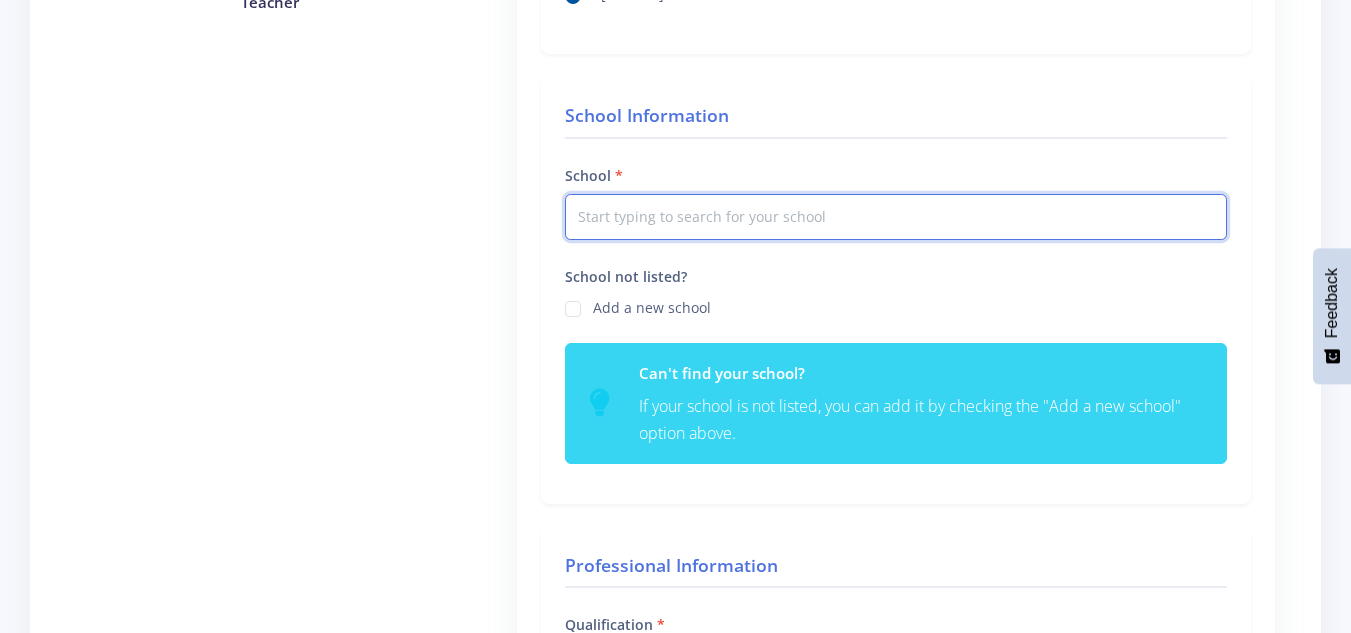 scroll, scrollTop: 538, scrollLeft: 0, axis: vertical 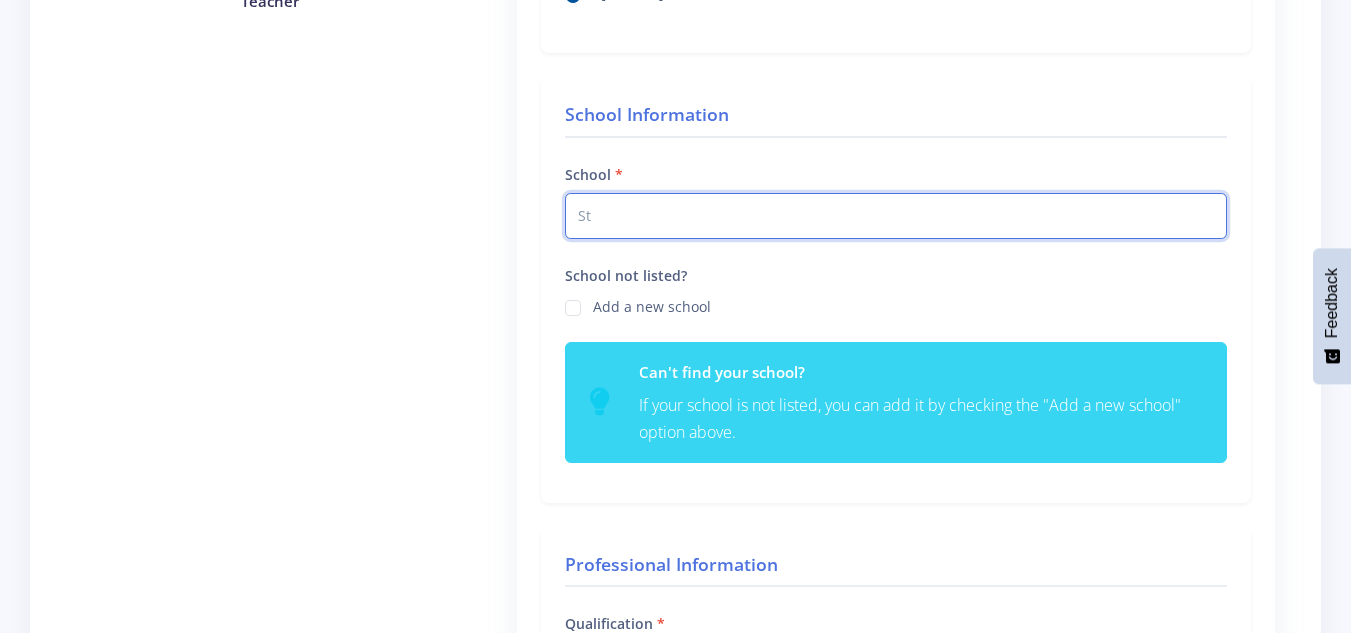 type on "S" 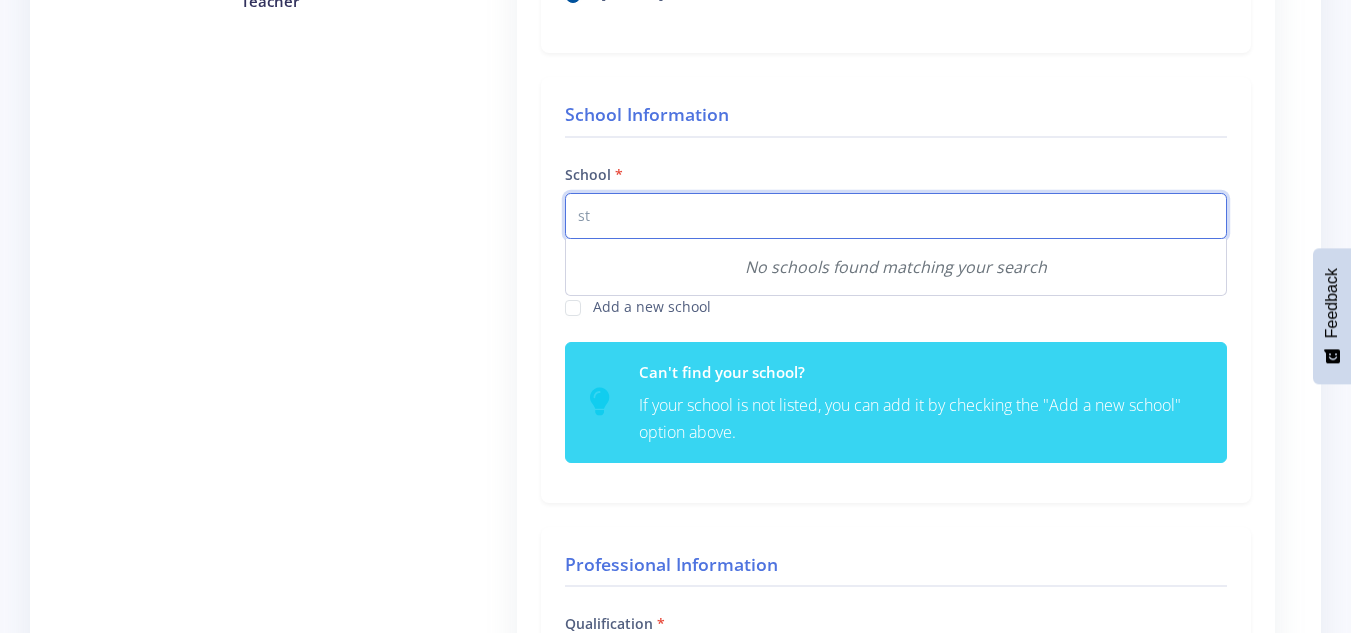 type on "s" 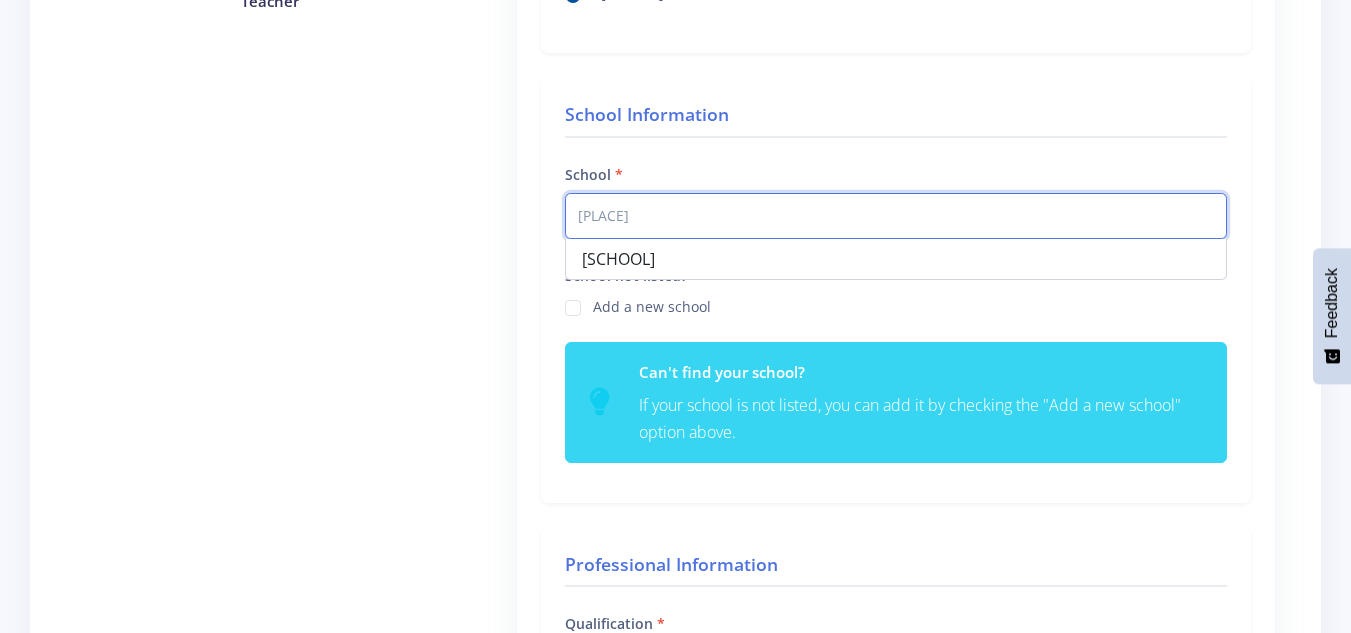 type on "s" 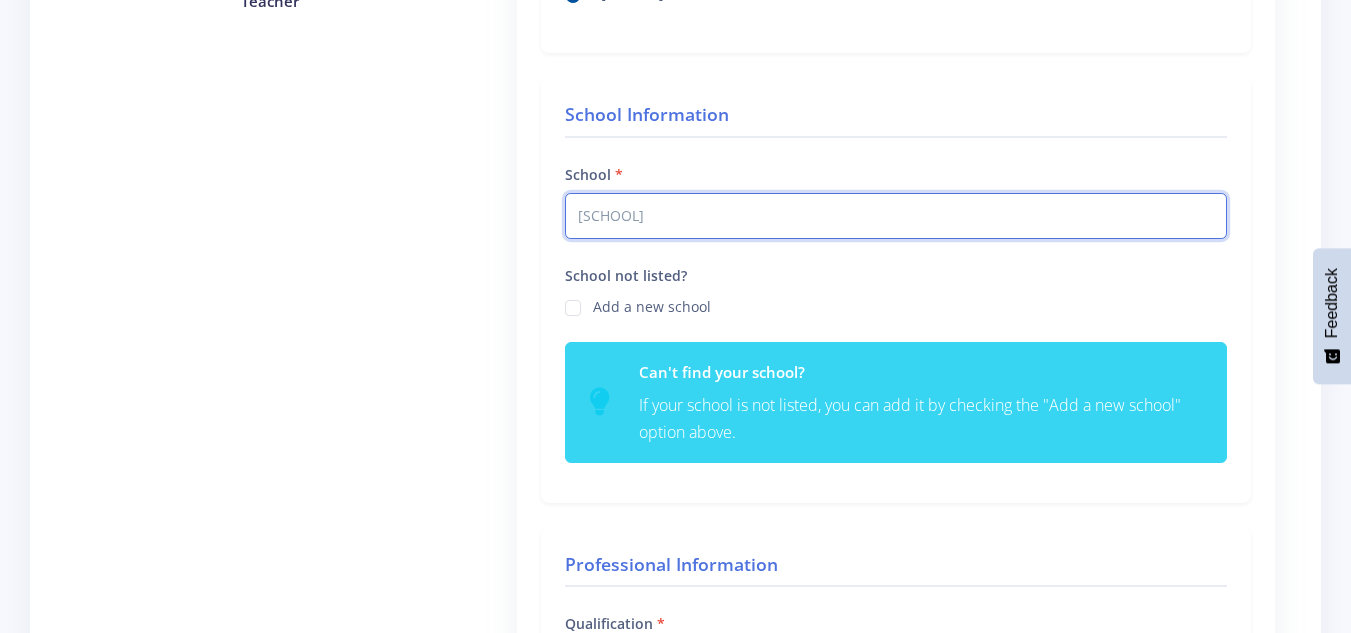 type on "S" 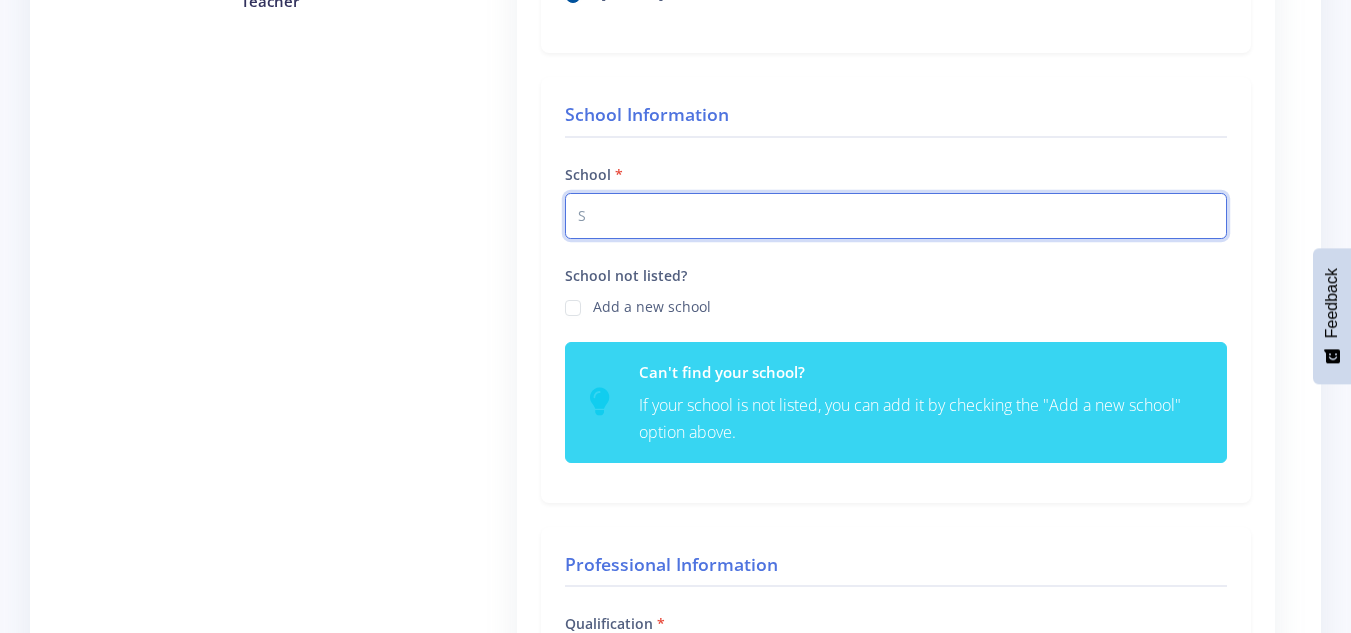 type 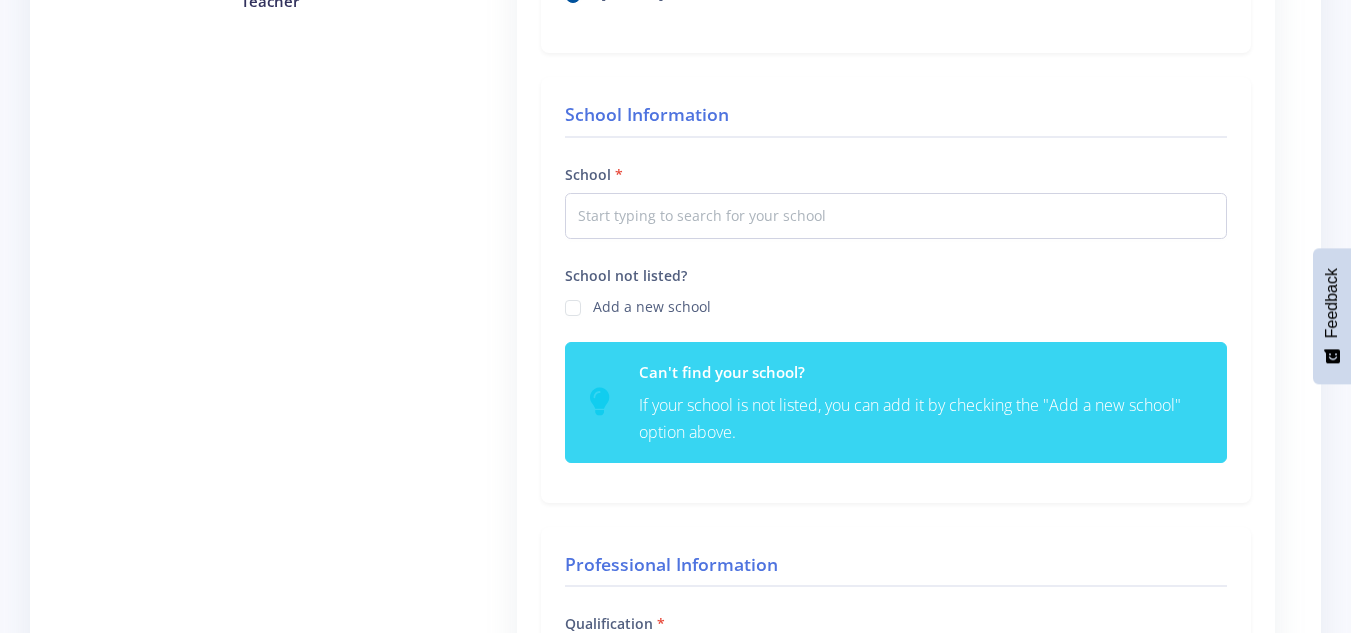 click on "Add a new school" at bounding box center (896, 306) 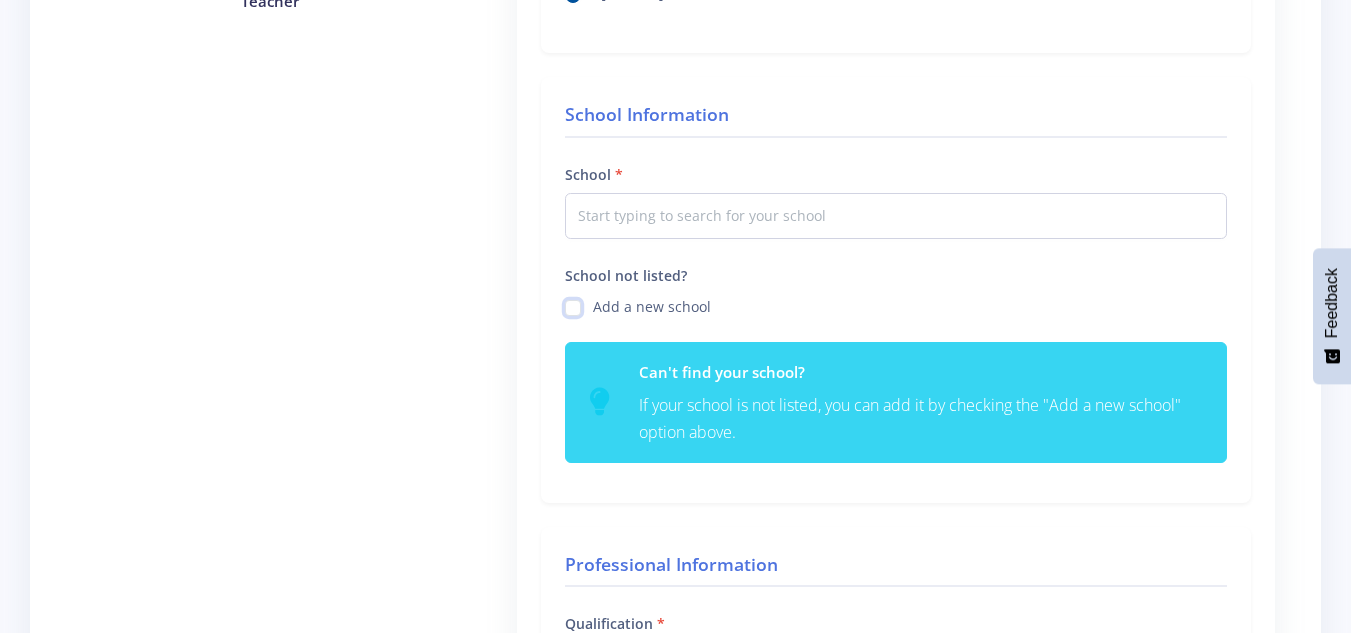 click on "School not listed?" at bounding box center (599, 300) 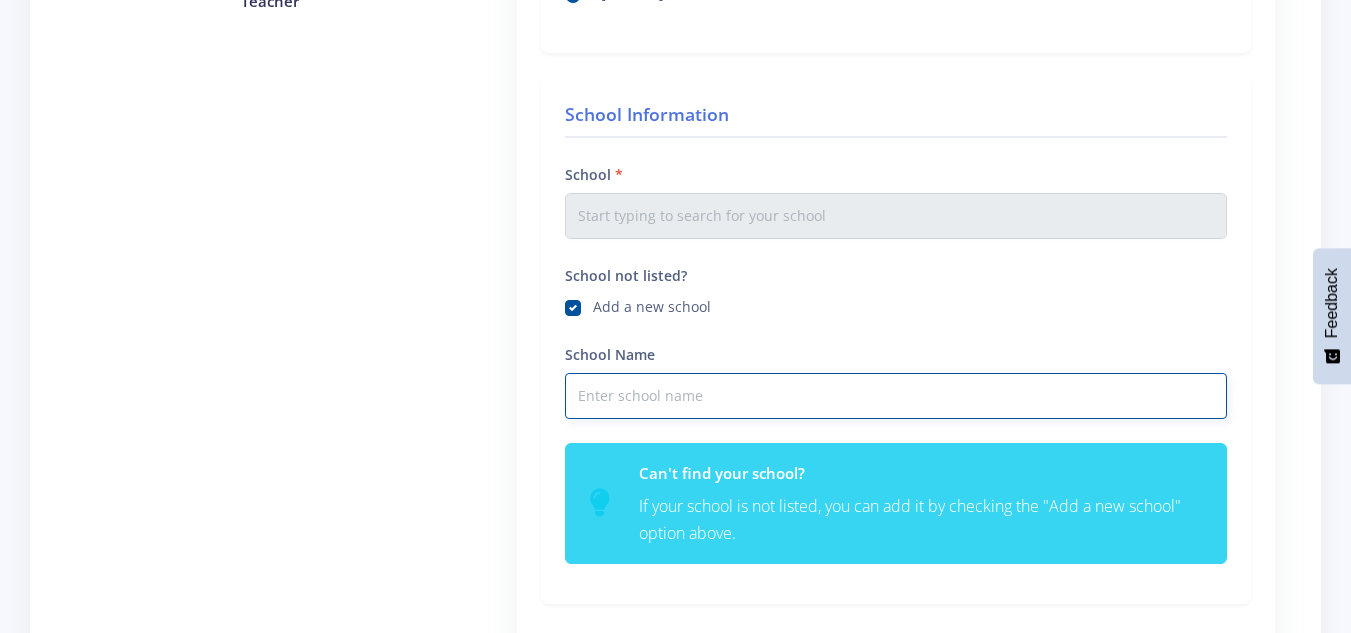 click on "School Name" at bounding box center [896, 396] 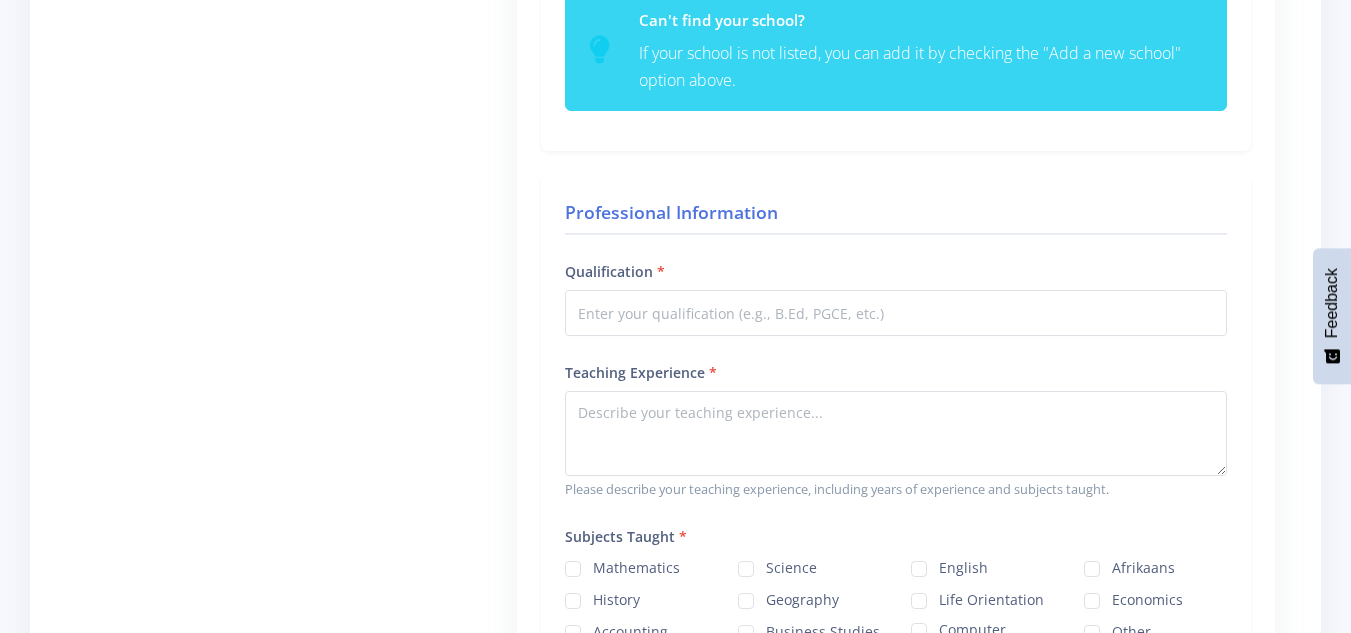 scroll, scrollTop: 993, scrollLeft: 0, axis: vertical 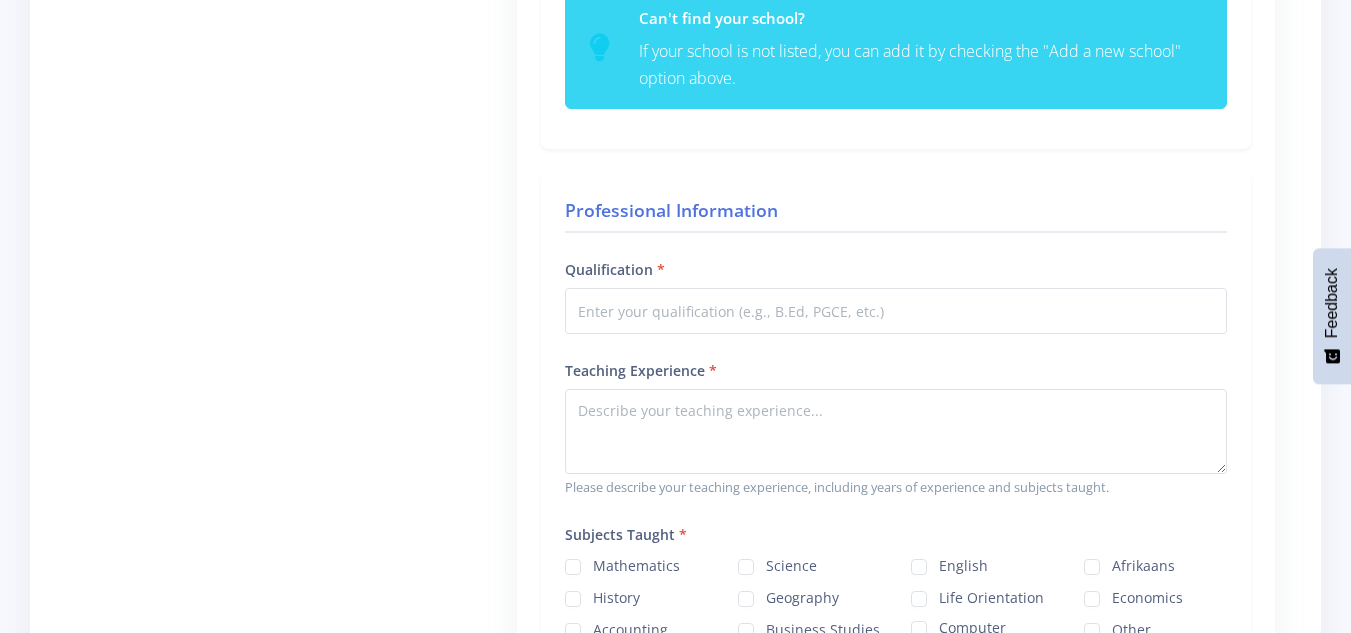 type on "St Andrews Primary" 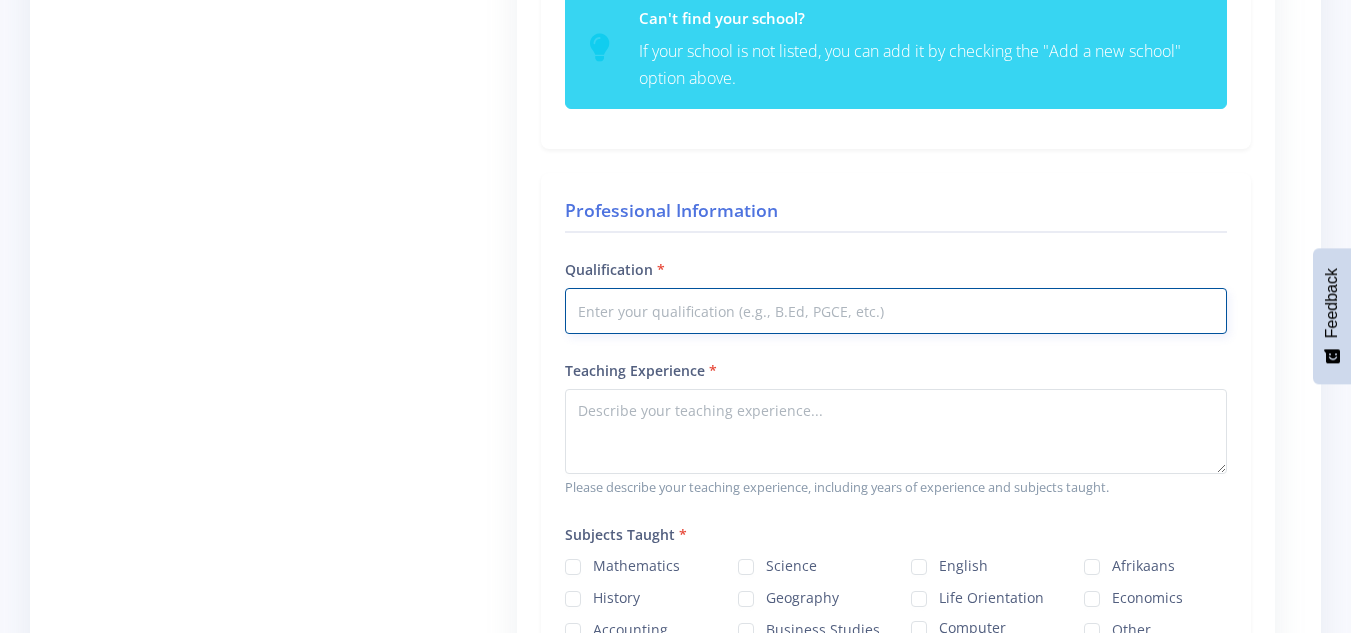 click on "Qualification" at bounding box center [896, 311] 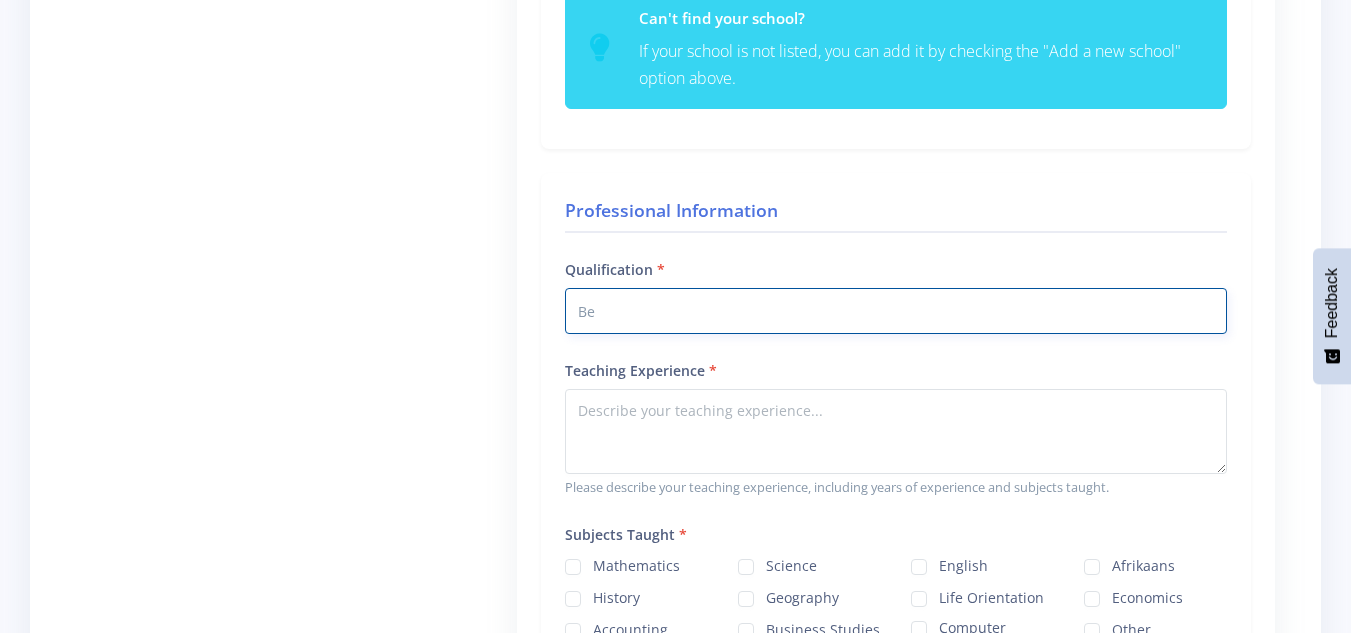 type on "B" 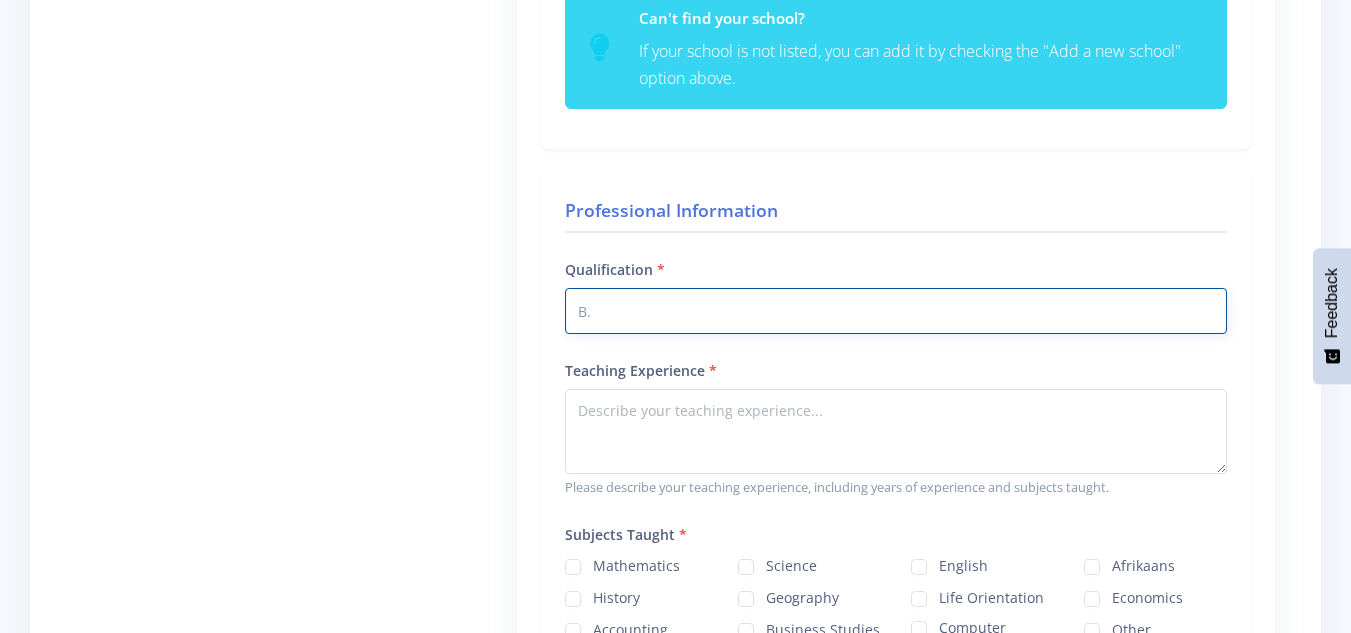 type on "B" 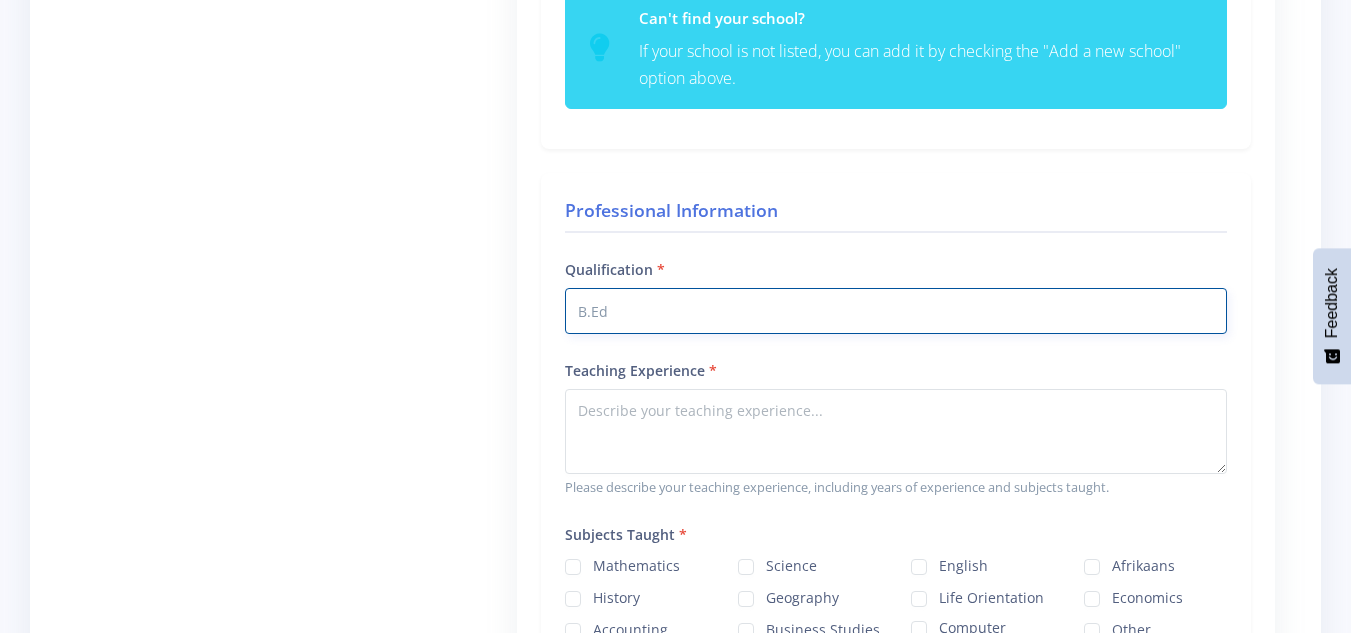 type on "B.Ed" 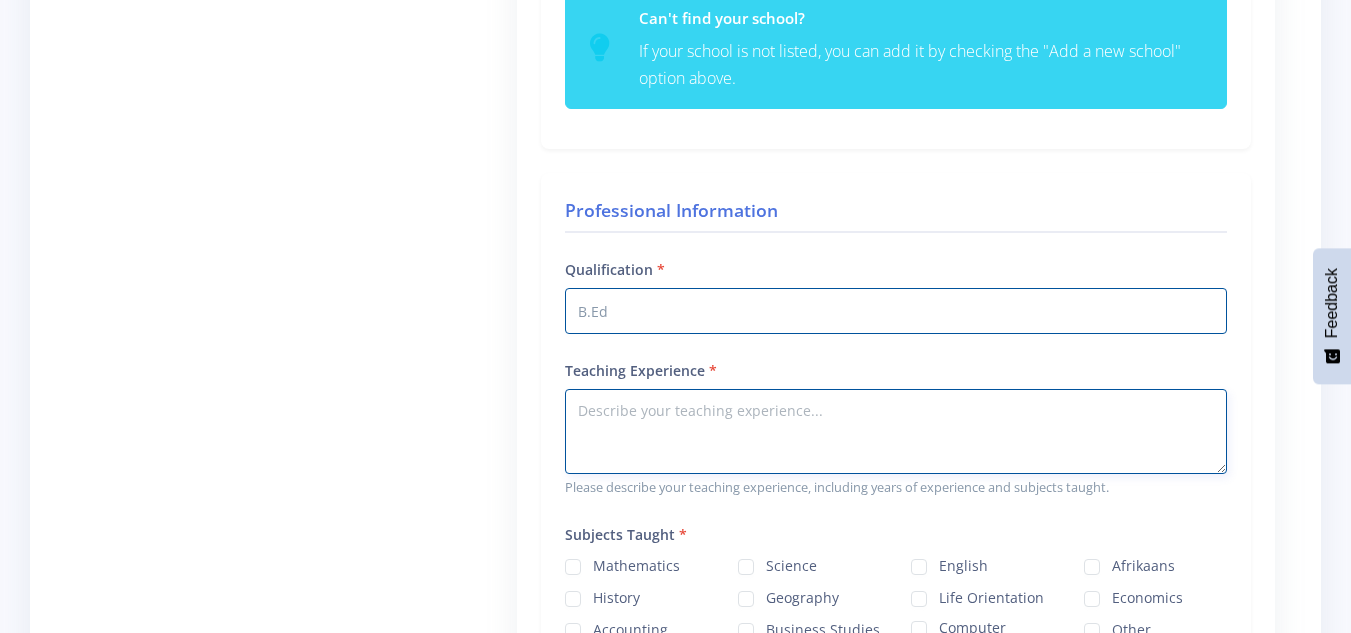 click on "Teaching Experience" at bounding box center [896, 431] 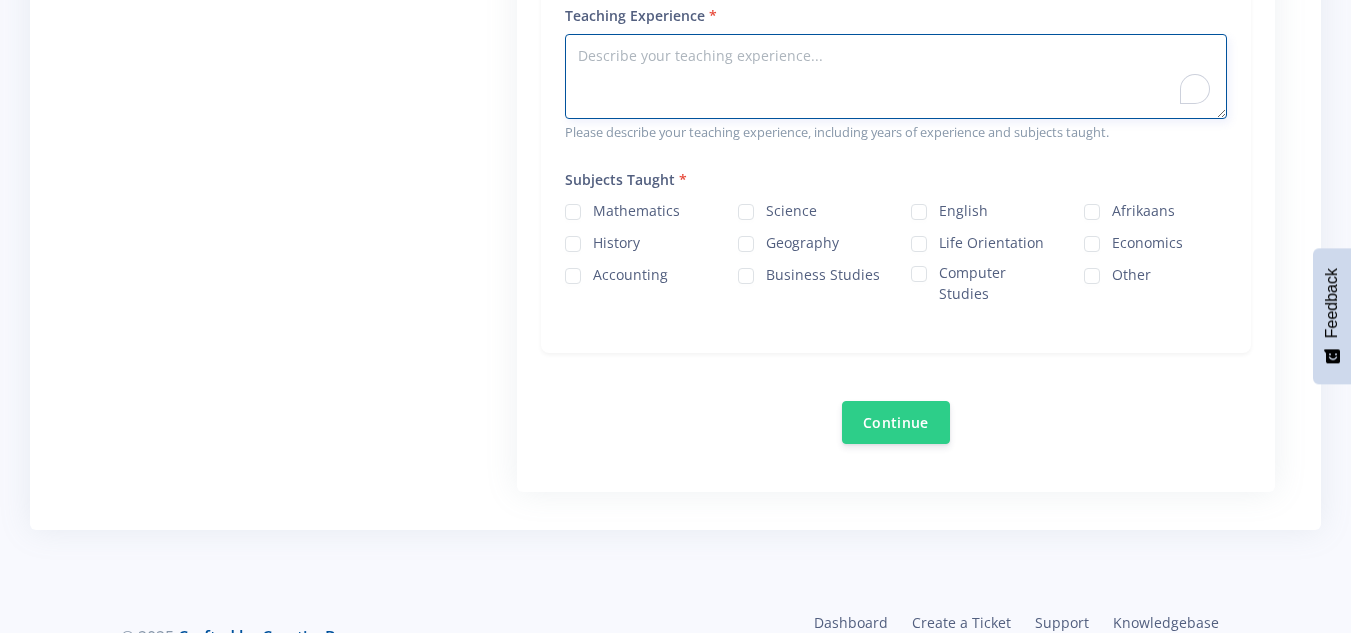scroll, scrollTop: 1351, scrollLeft: 0, axis: vertical 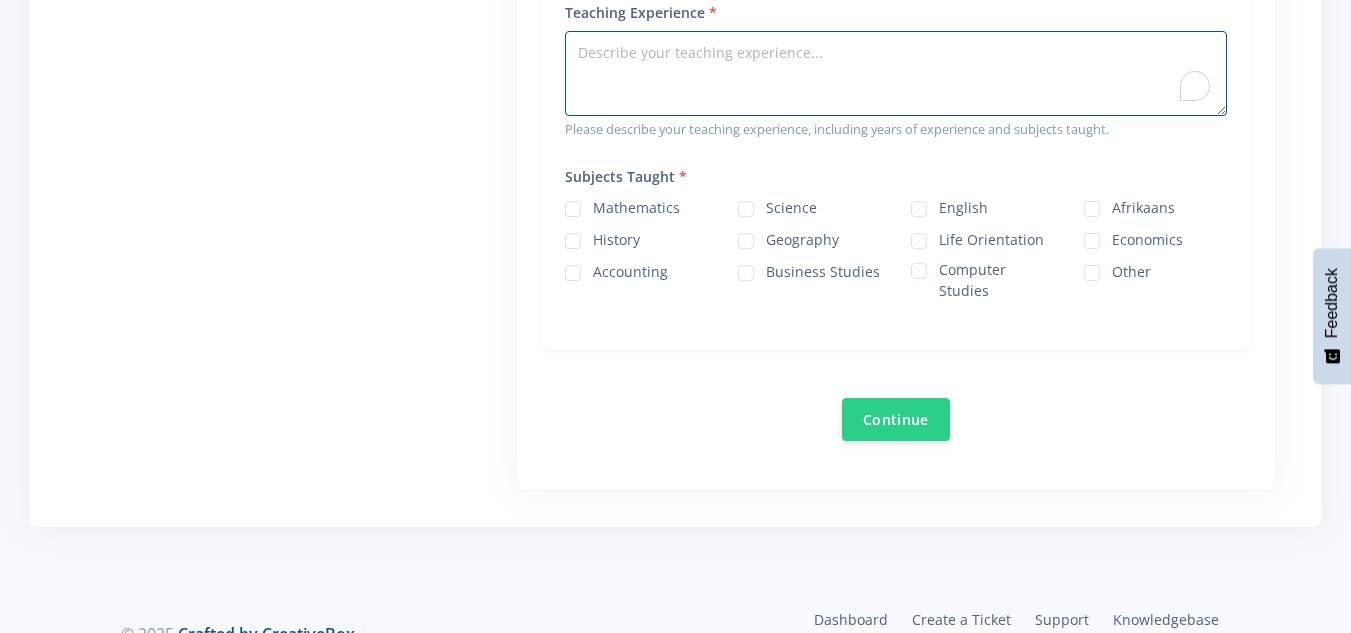 click on "Mathematics" at bounding box center [636, 205] 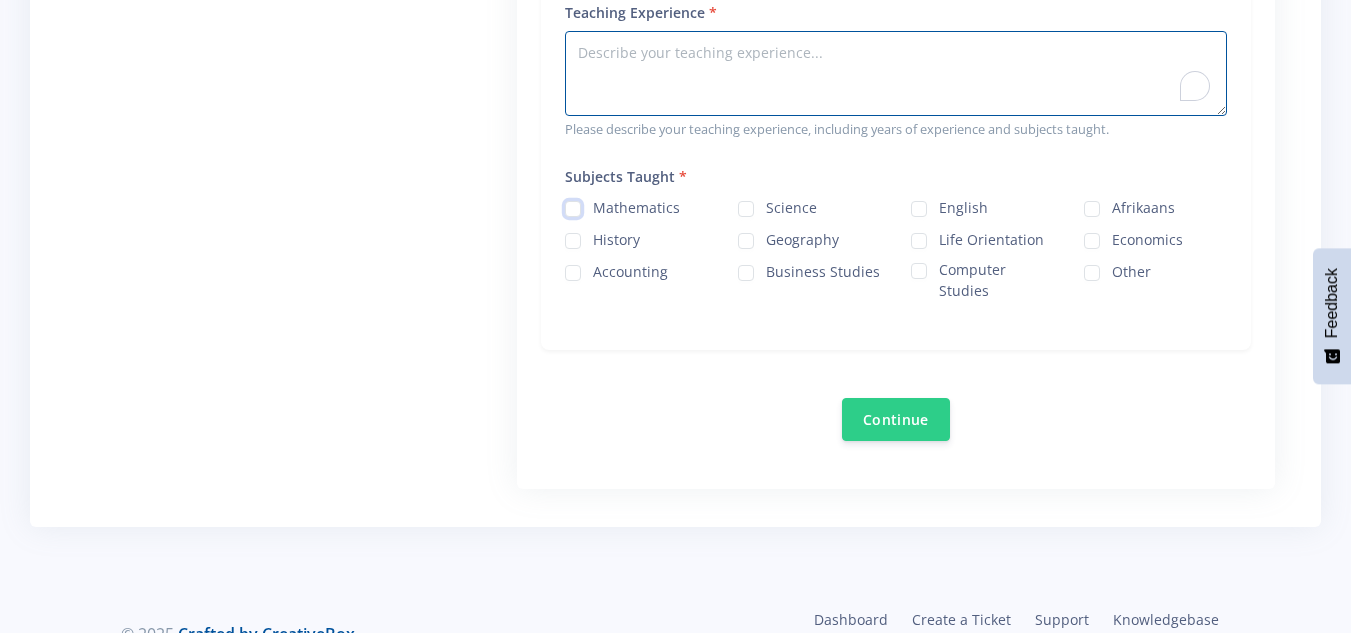 click on "Mathematics" at bounding box center [599, 201] 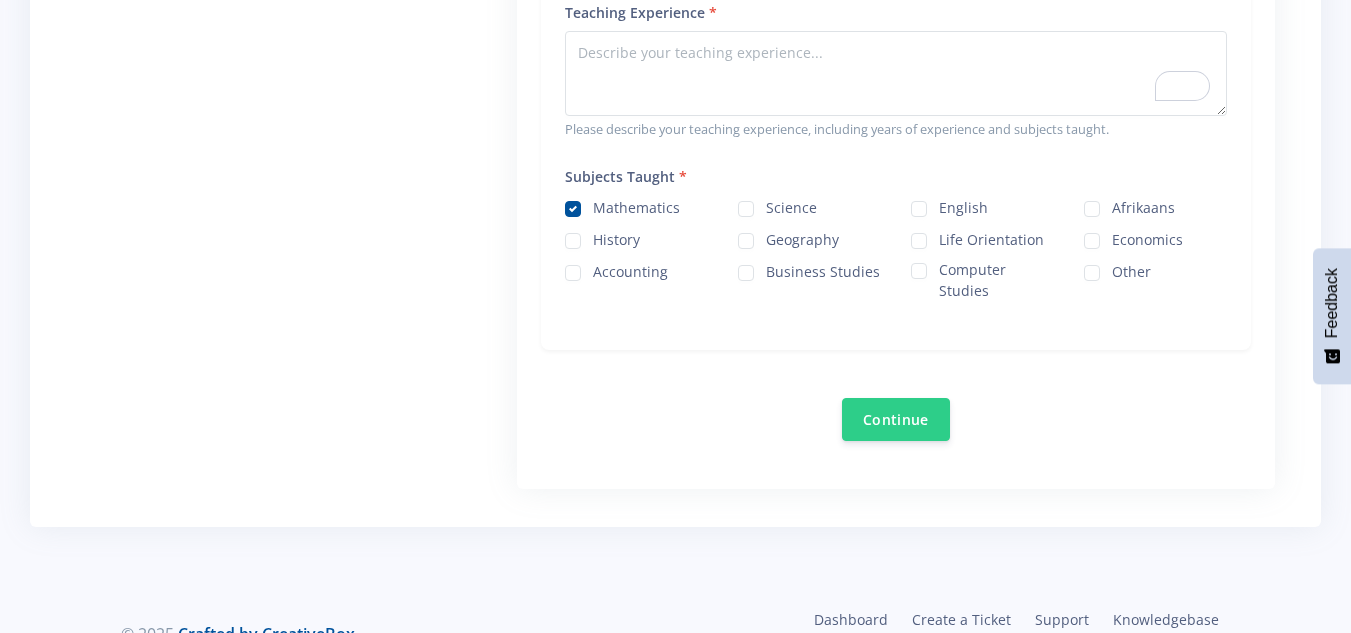click on "Science" at bounding box center (791, 205) 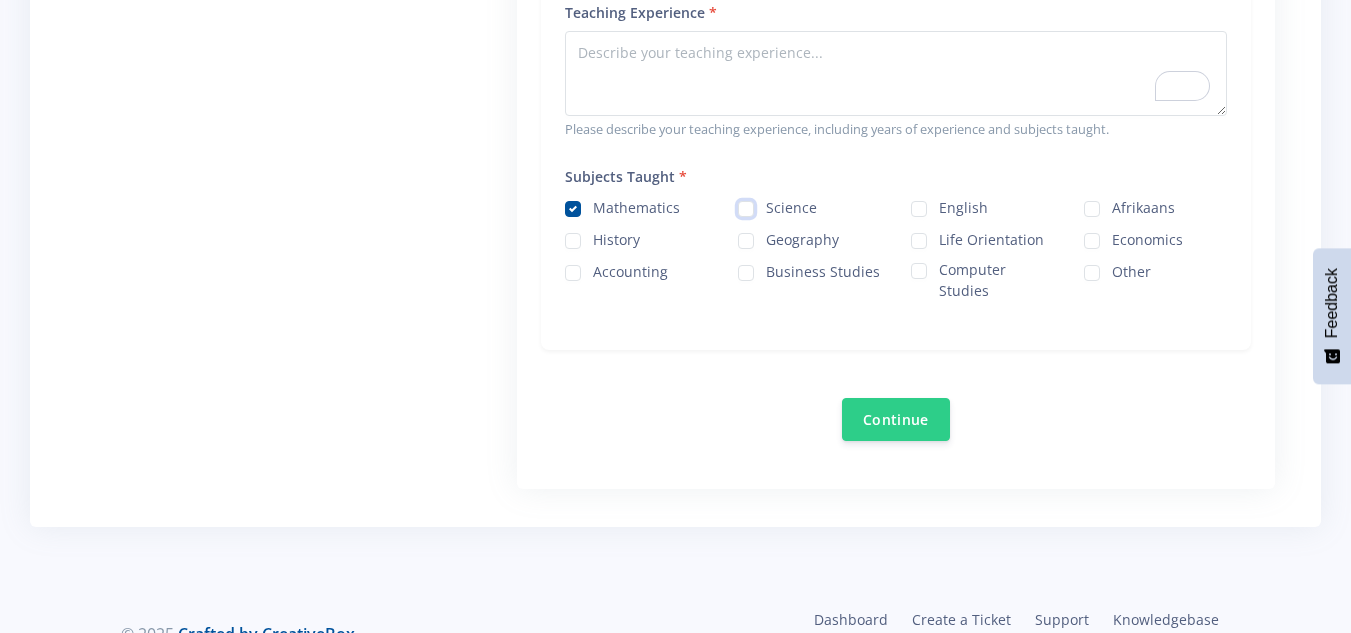 click on "Science" at bounding box center [772, 201] 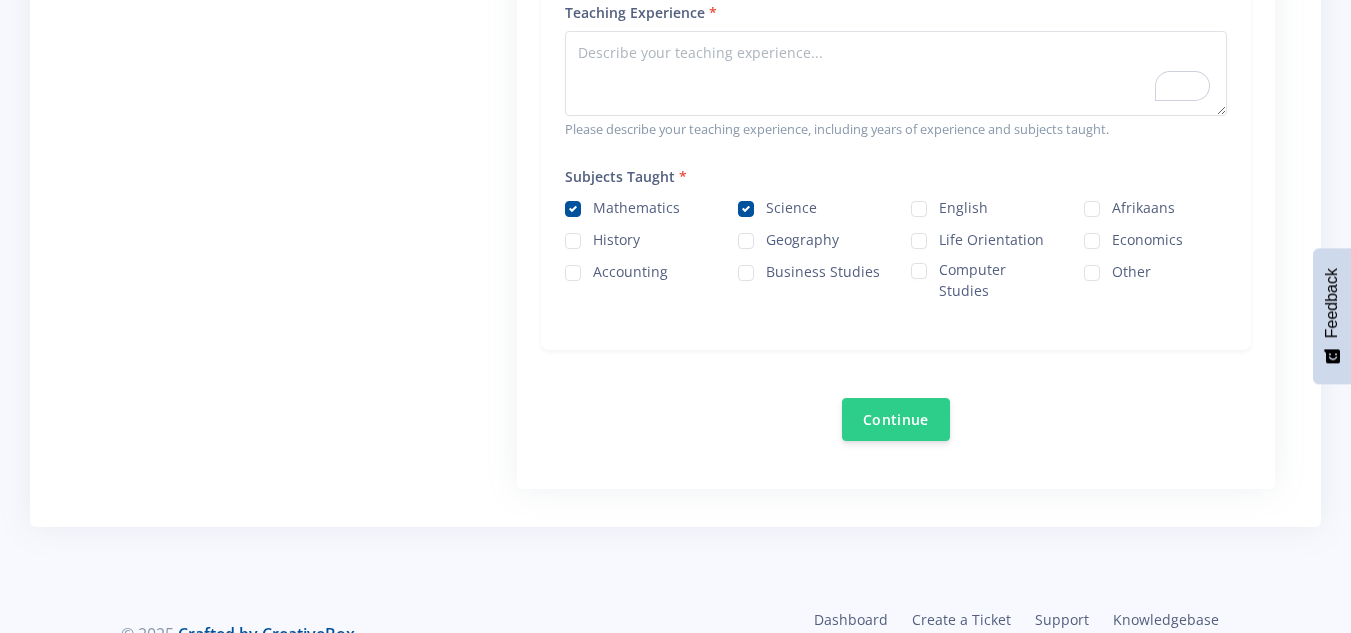 click on "English" at bounding box center (963, 205) 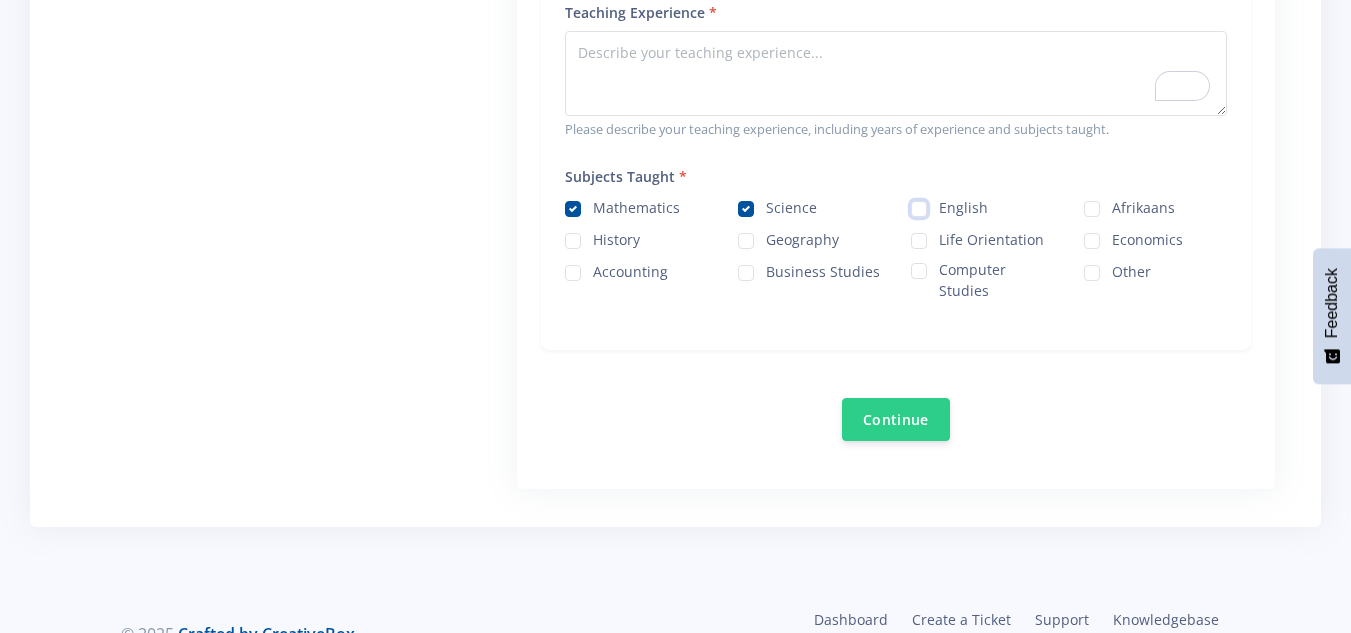 click on "English" at bounding box center (945, 201) 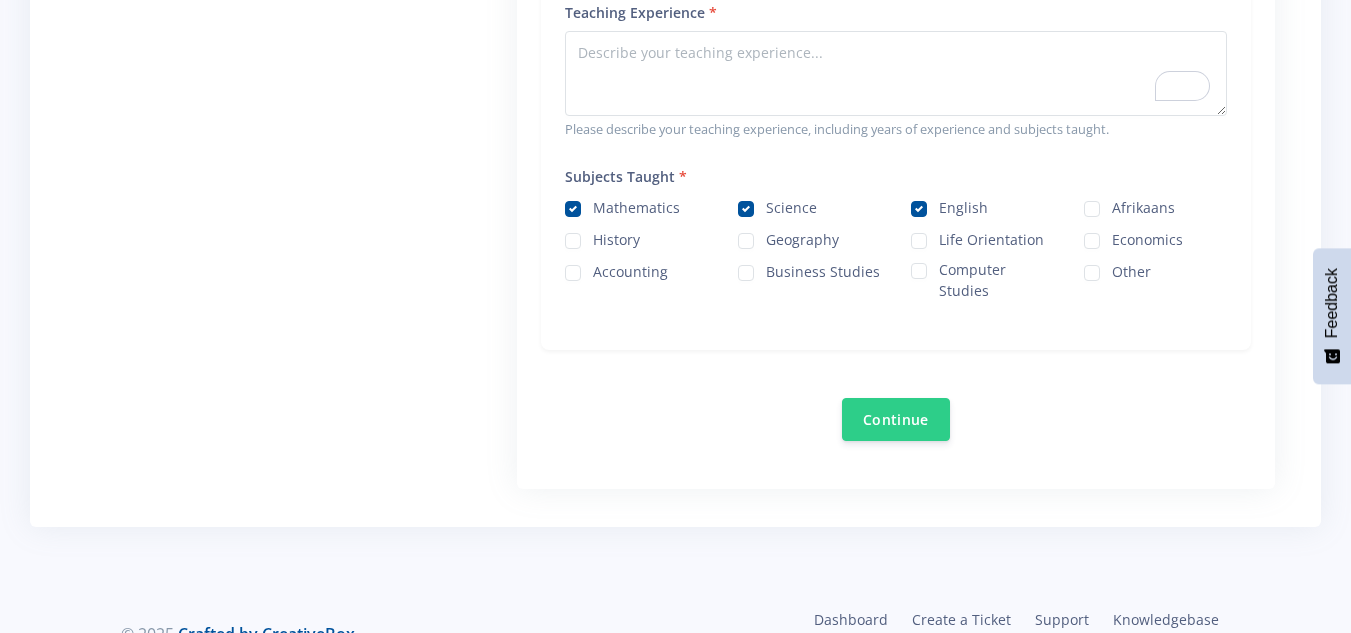 click on "Afrikaans" at bounding box center [1143, 205] 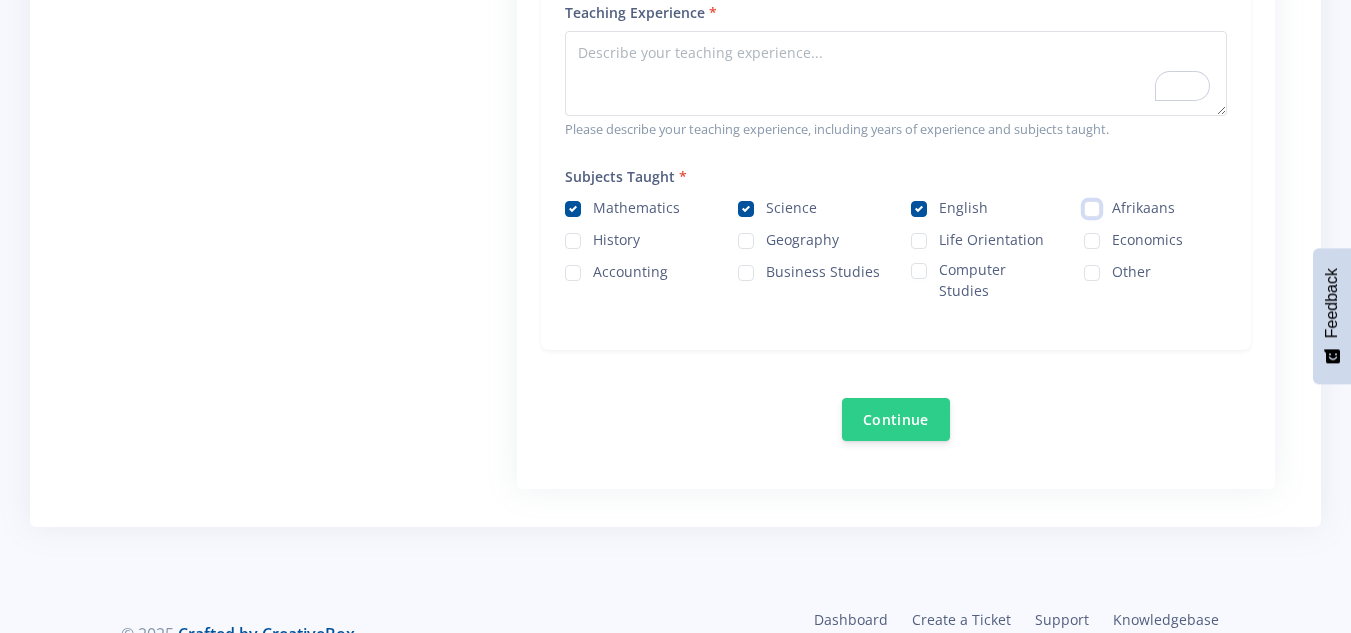 click on "Afrikaans" at bounding box center (1118, 201) 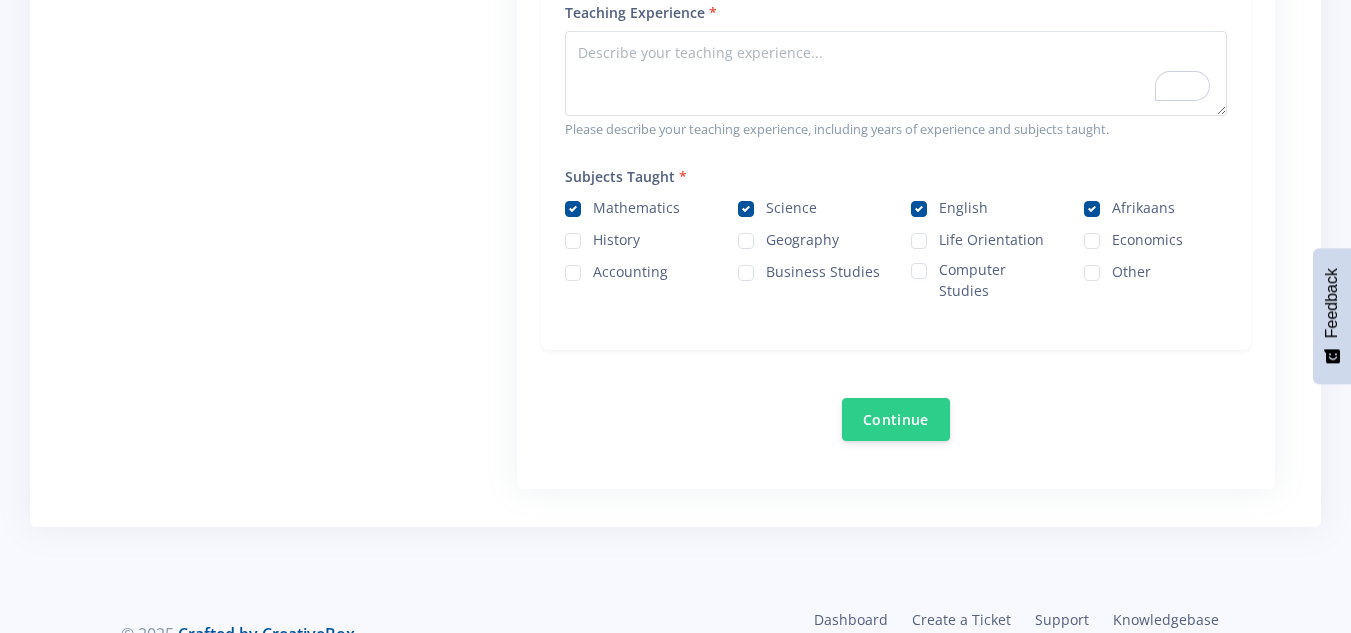 click on "Life Orientation" at bounding box center [991, 237] 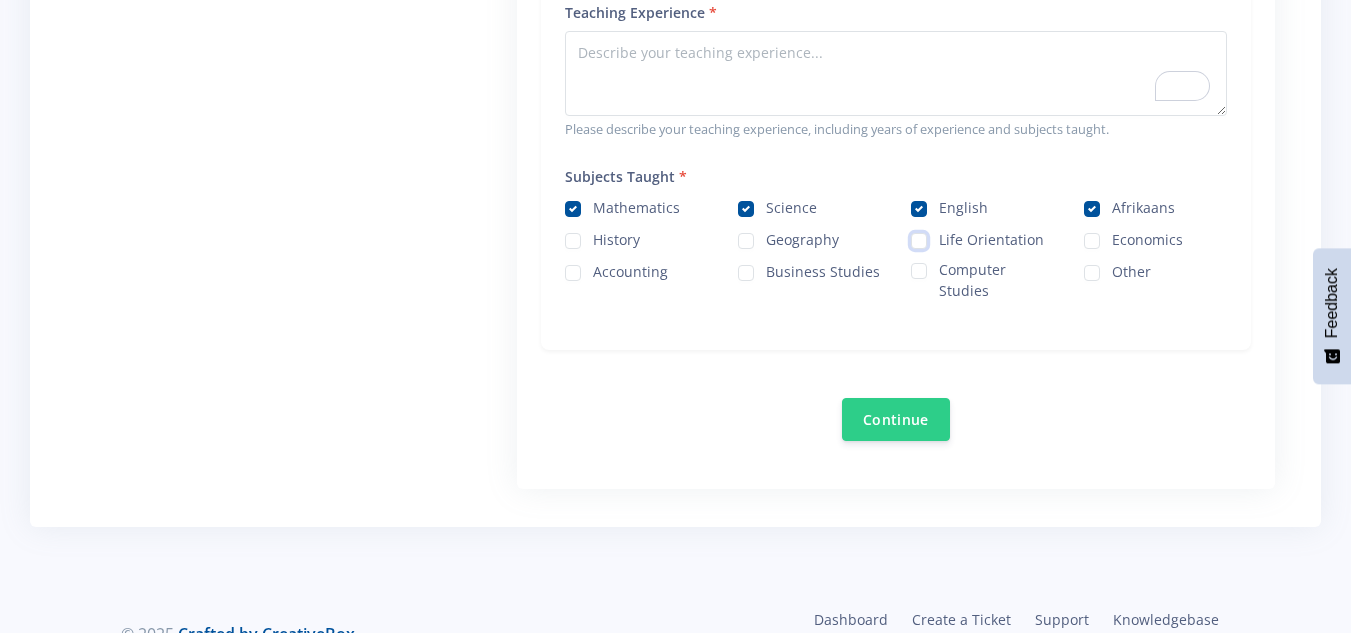 click on "Life Orientation" at bounding box center (945, 233) 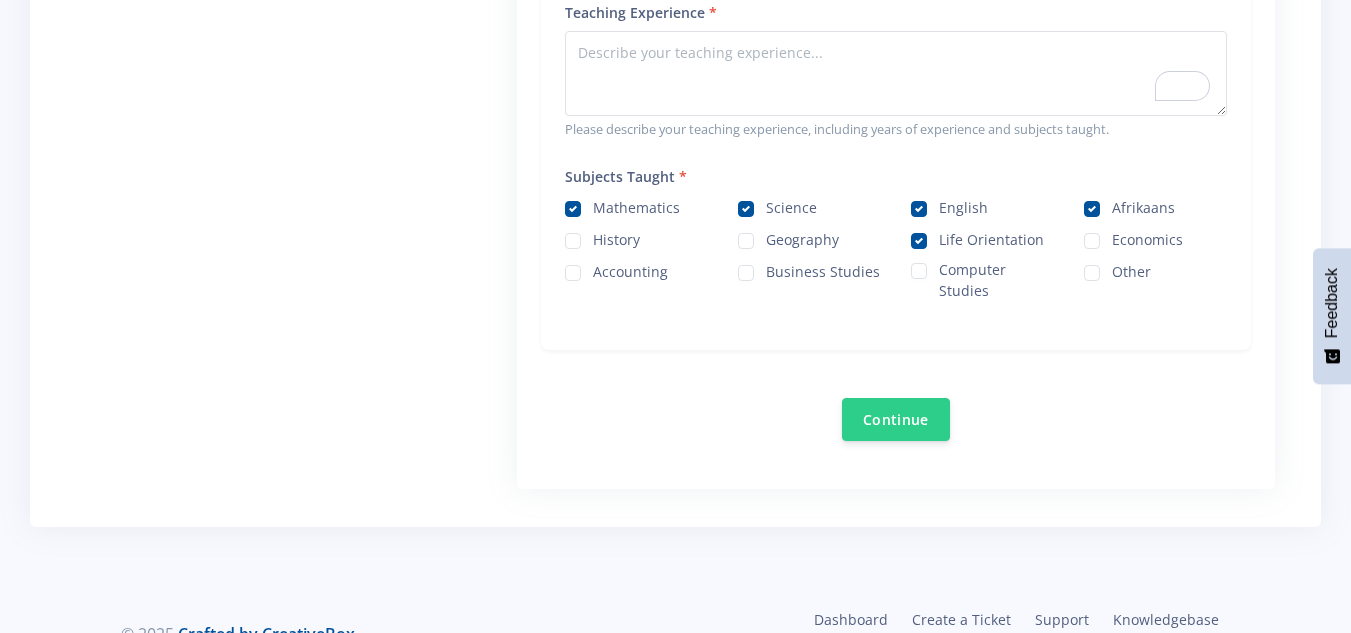 click on "History" at bounding box center (616, 237) 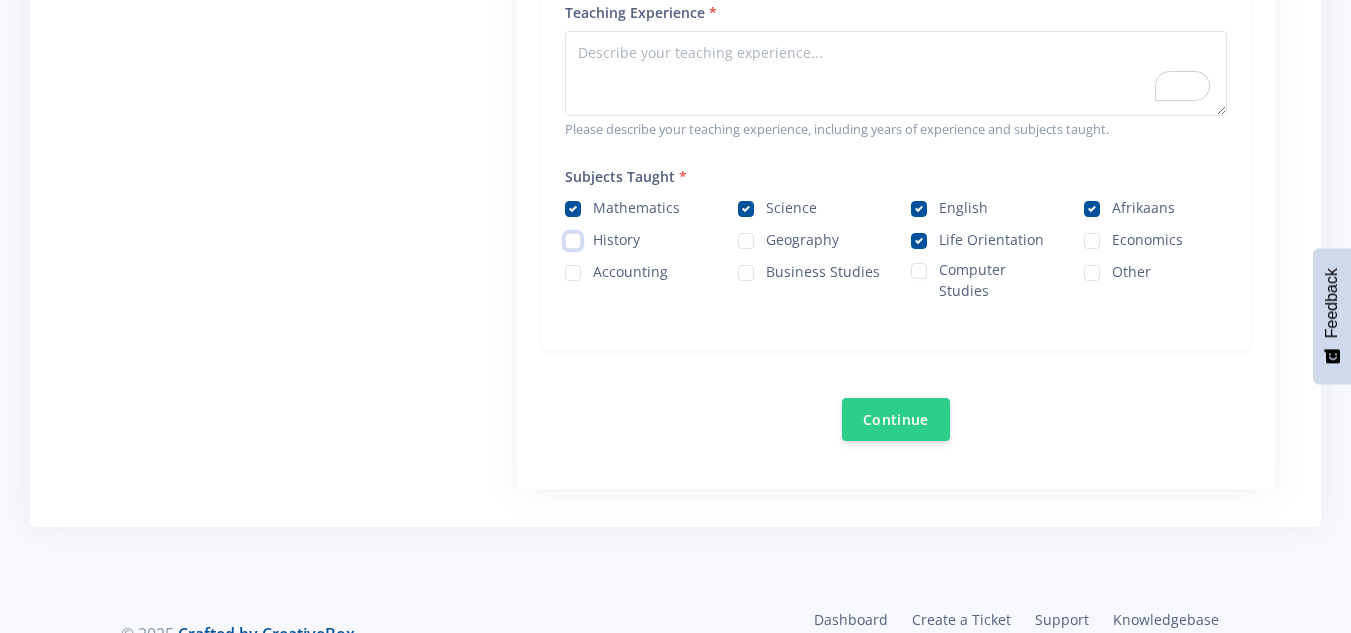 click on "History" at bounding box center [599, 233] 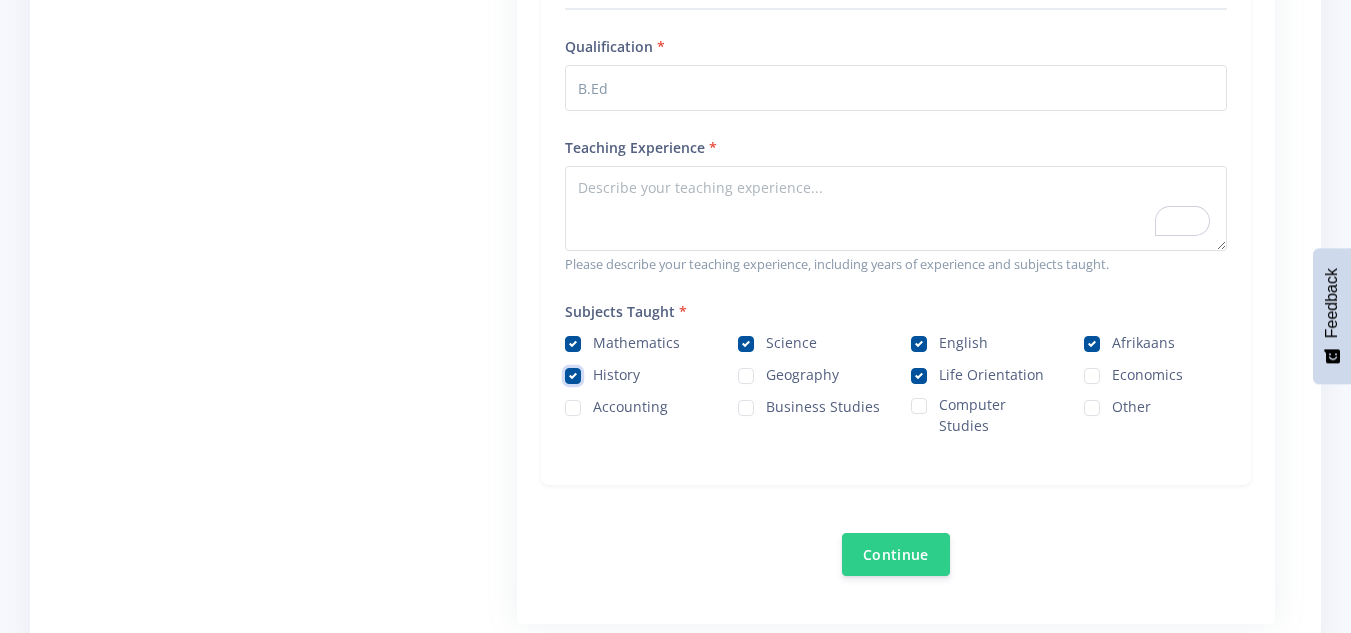 scroll, scrollTop: 1215, scrollLeft: 0, axis: vertical 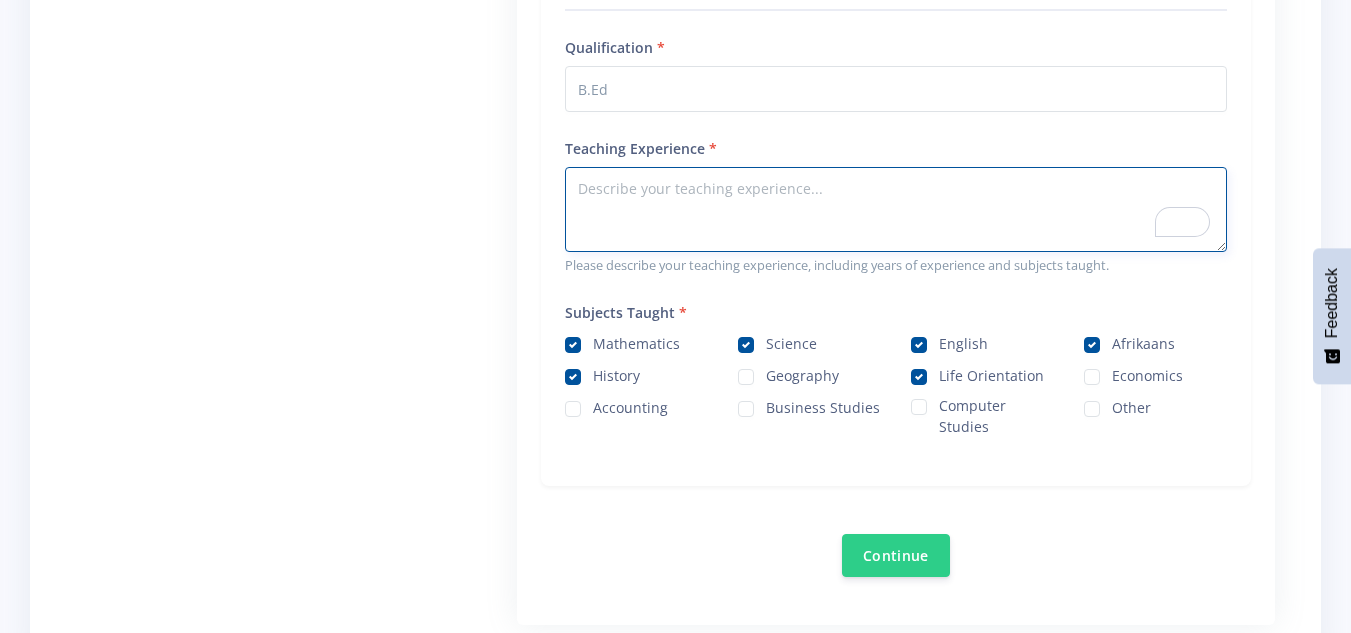 click on "Teaching Experience" at bounding box center (896, 209) 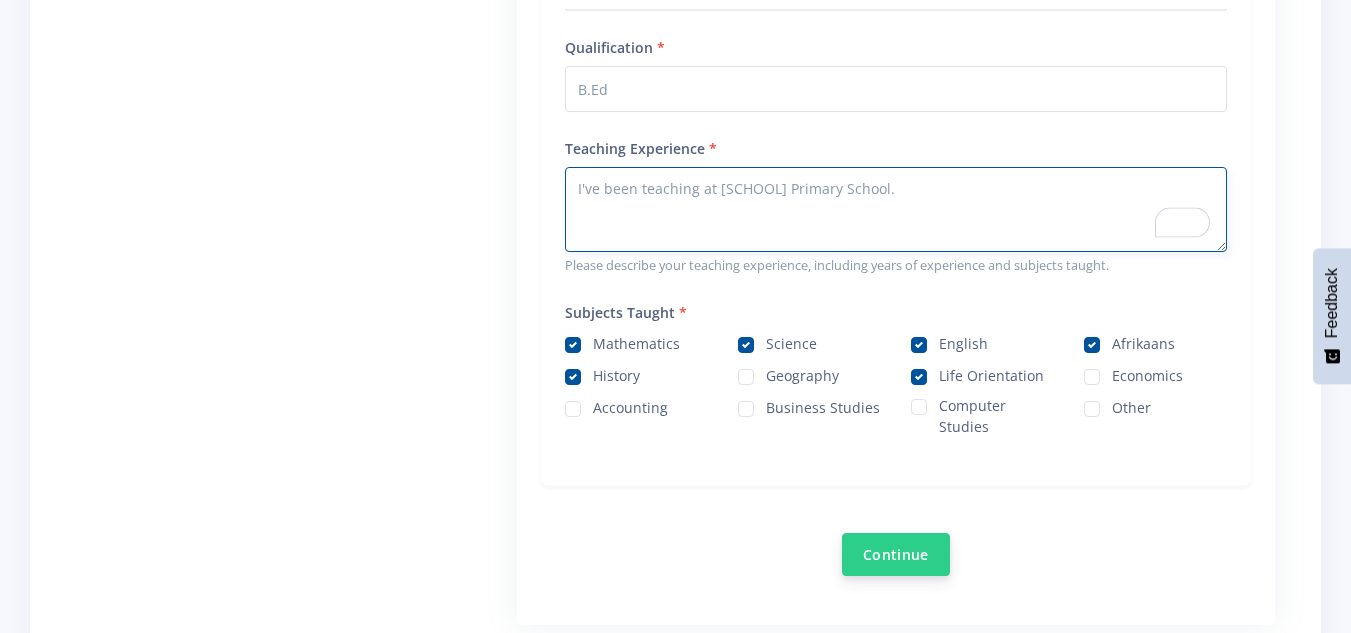 type on "I've been teaching at St Andrews Primary School." 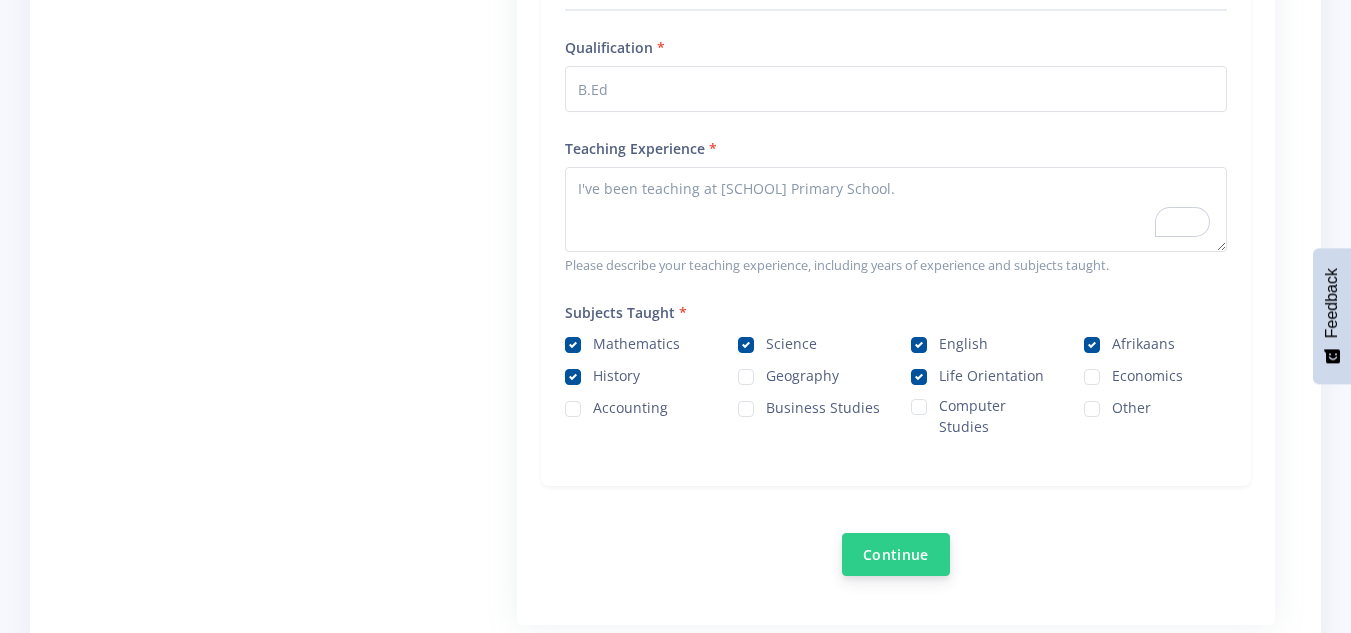 click on "Continue" at bounding box center (896, 554) 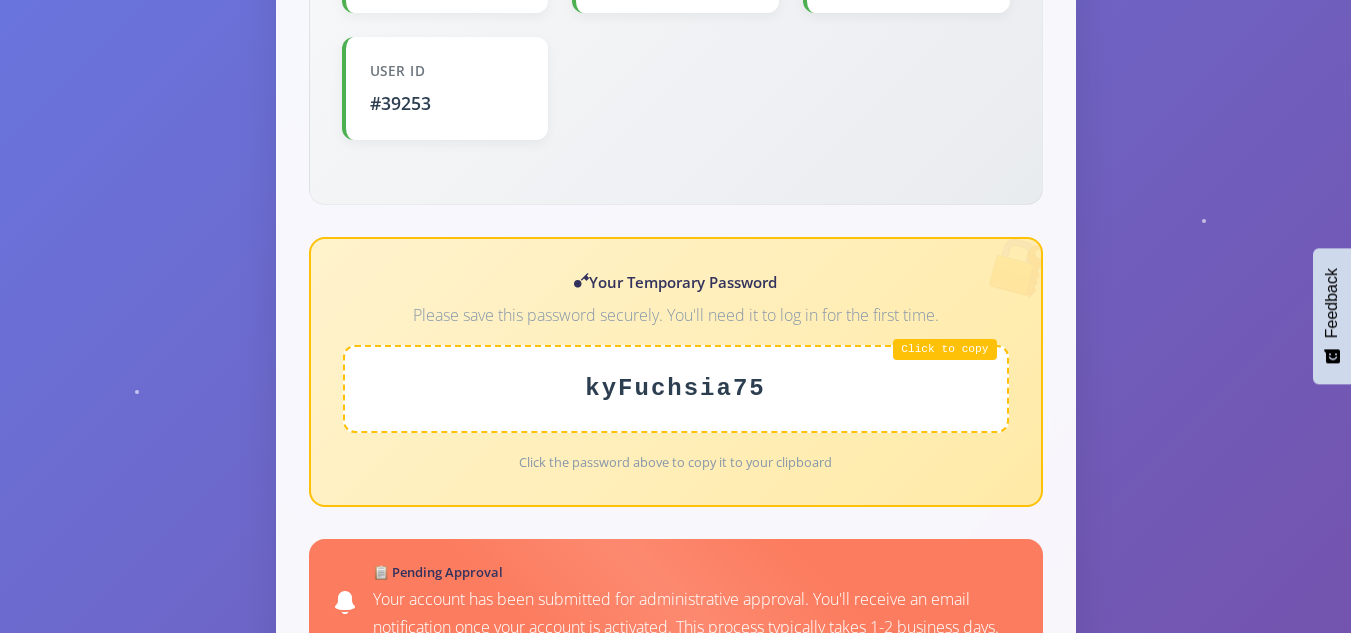 scroll, scrollTop: 735, scrollLeft: 0, axis: vertical 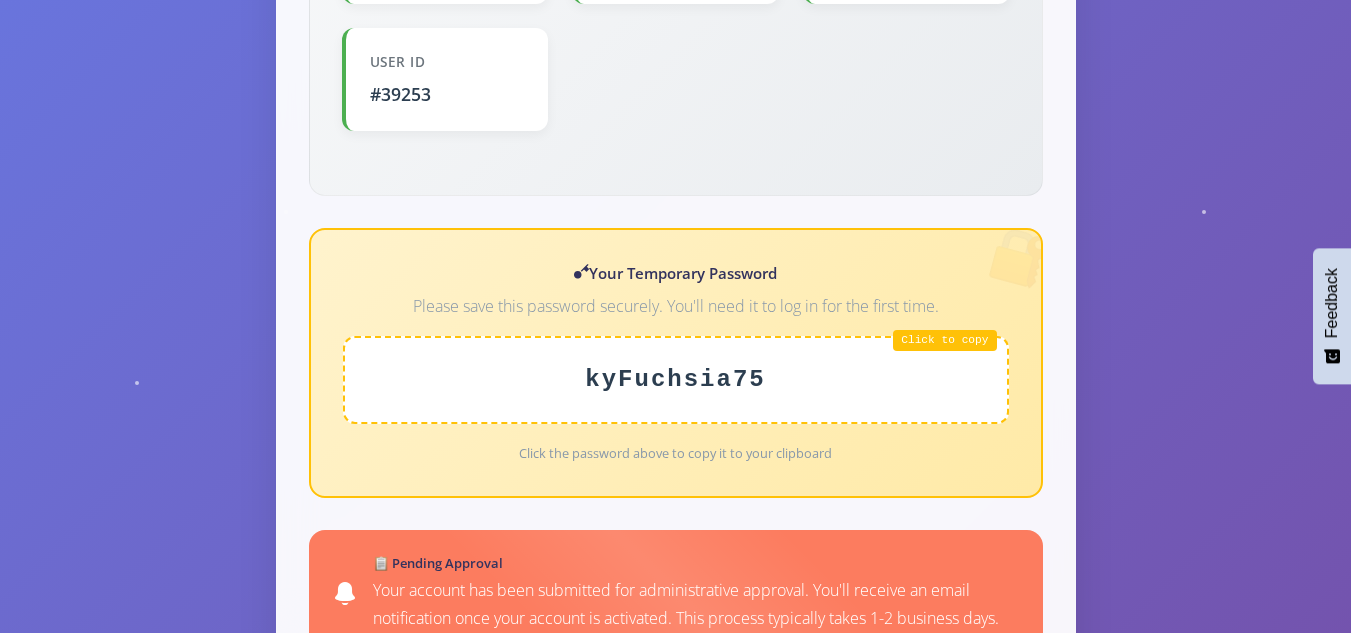 click on "📋 Pending Approval" at bounding box center [696, 564] 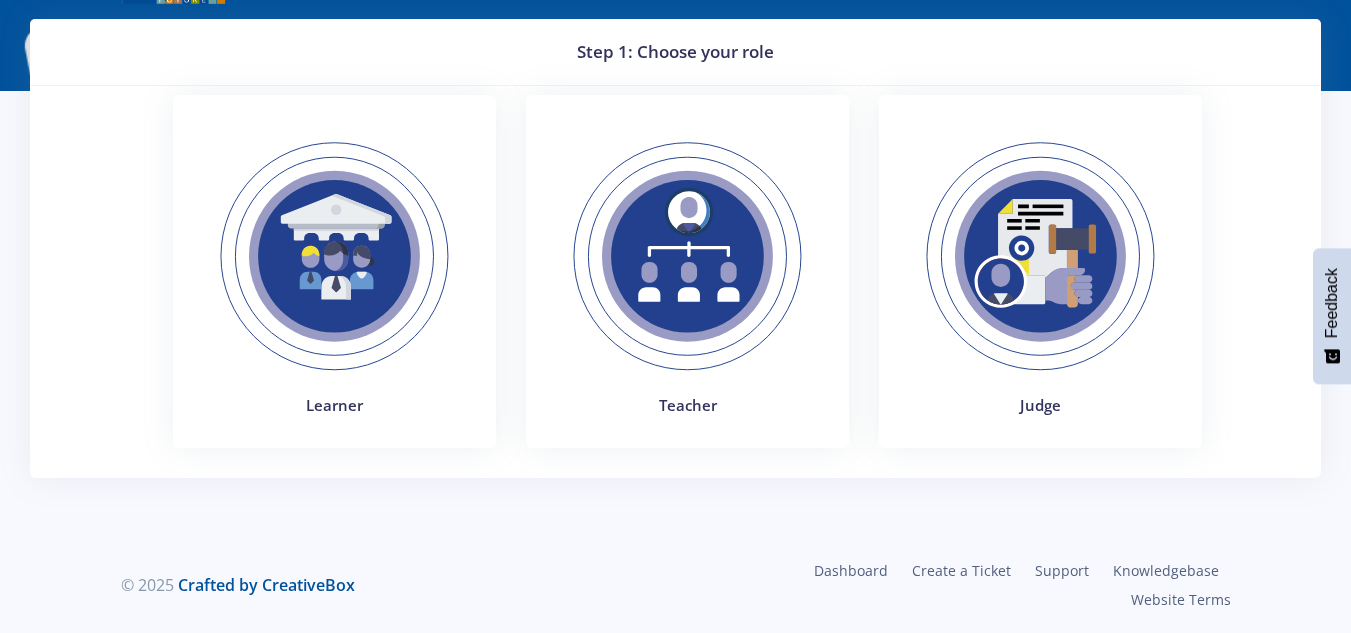 scroll, scrollTop: 0, scrollLeft: 0, axis: both 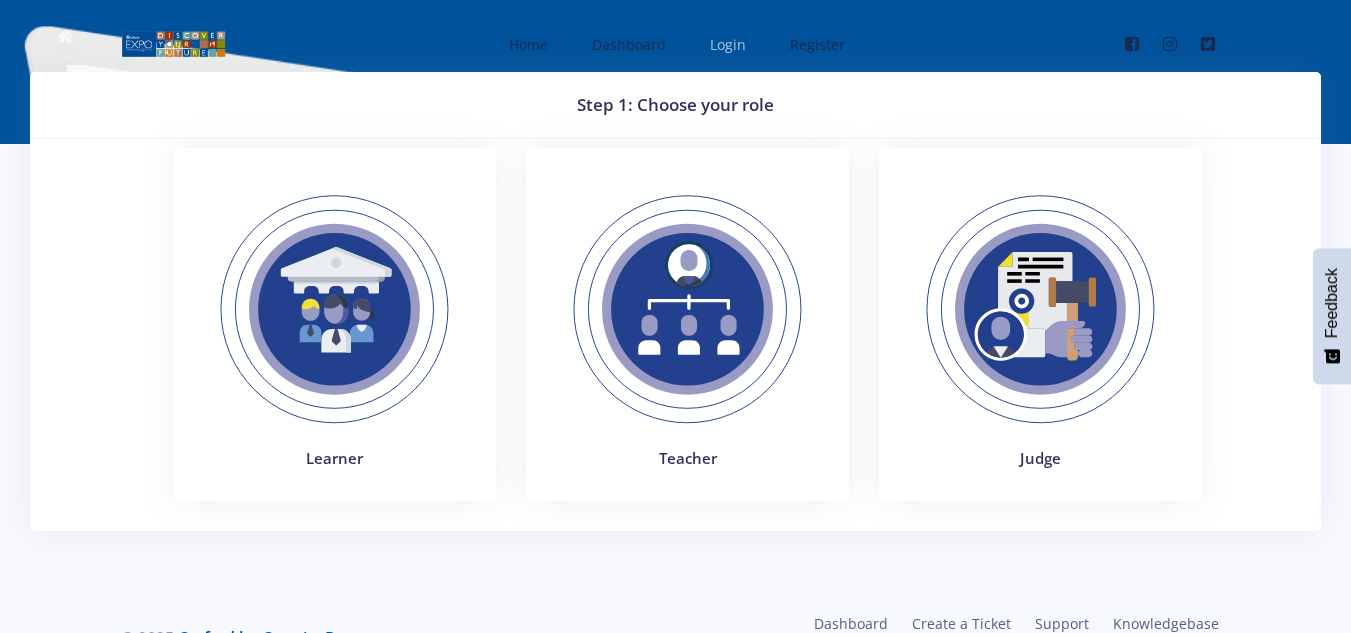 click on "Login" at bounding box center (726, 44) 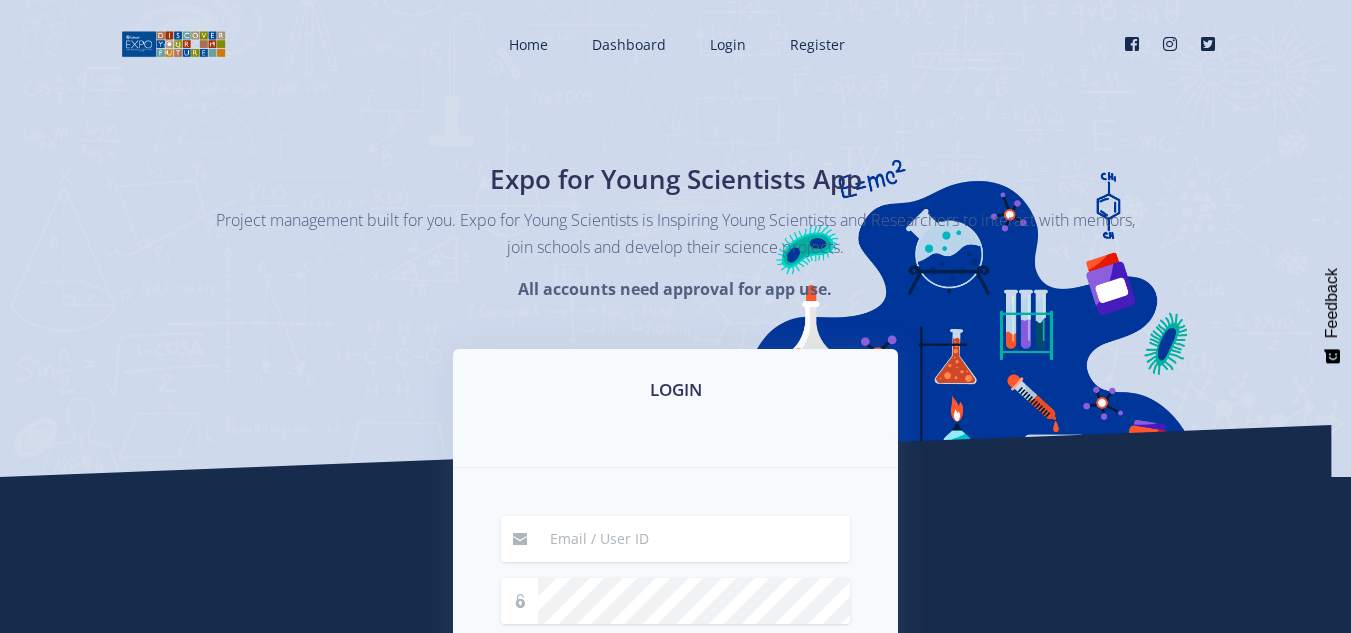 scroll, scrollTop: 0, scrollLeft: 0, axis: both 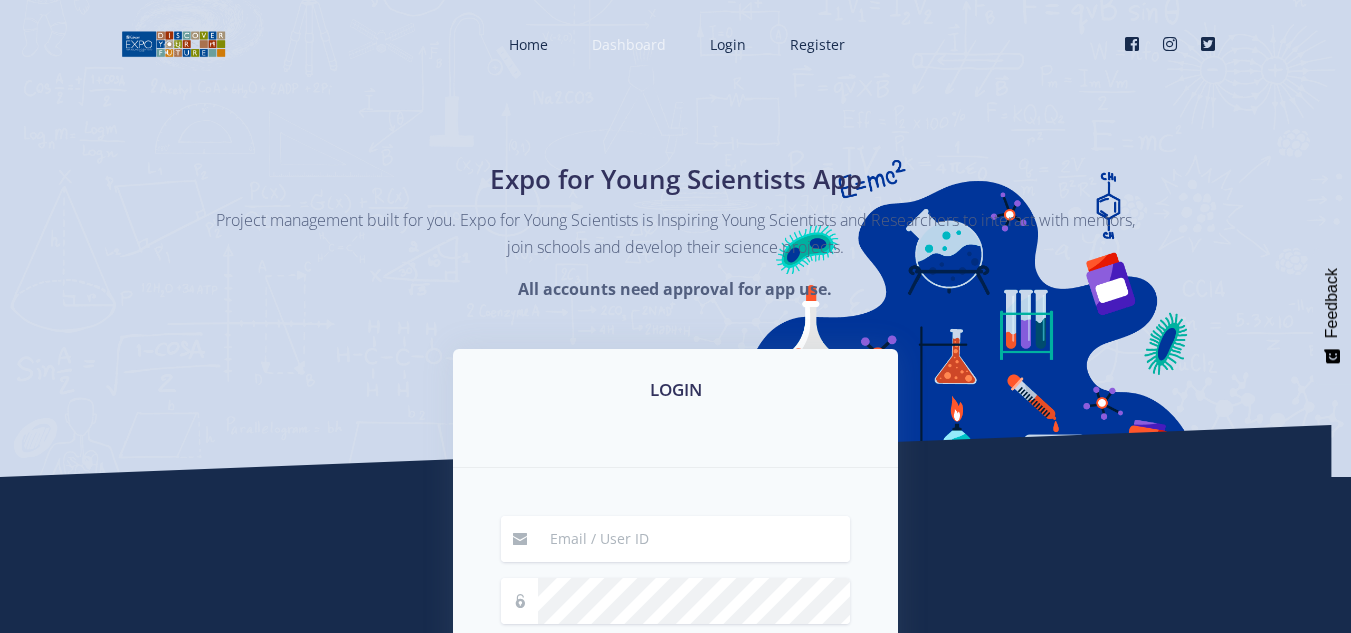 click on "Dashboard" at bounding box center [629, 44] 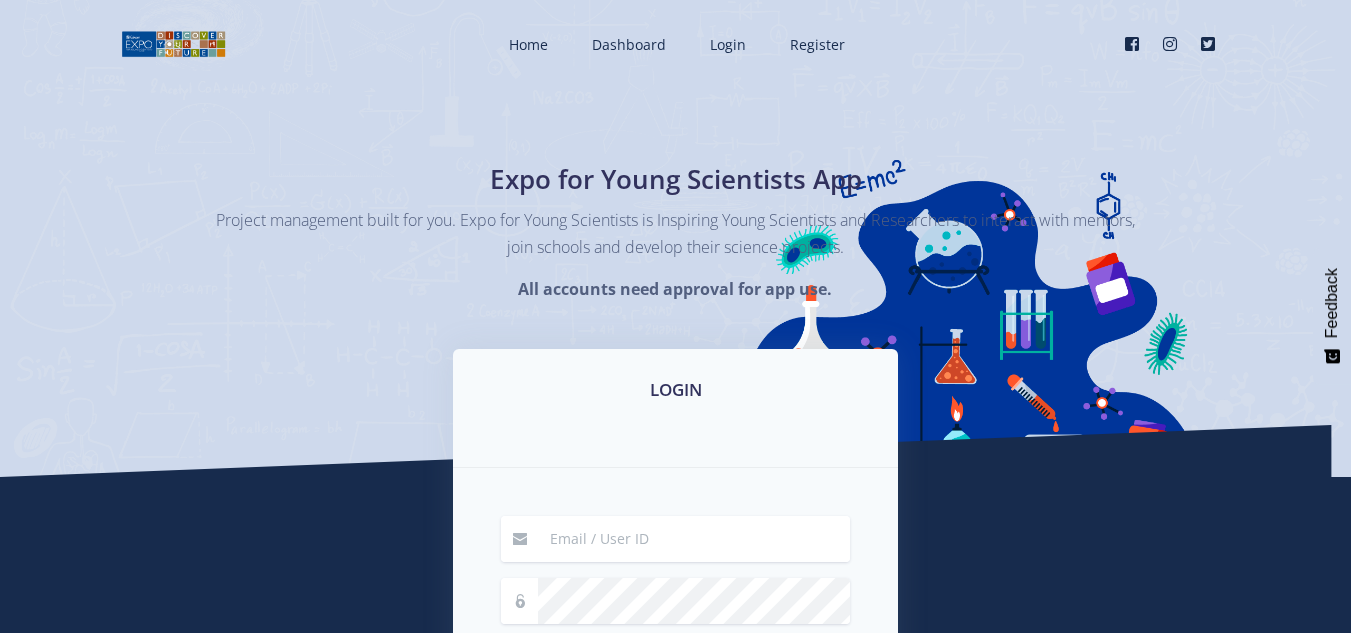 scroll, scrollTop: 0, scrollLeft: 0, axis: both 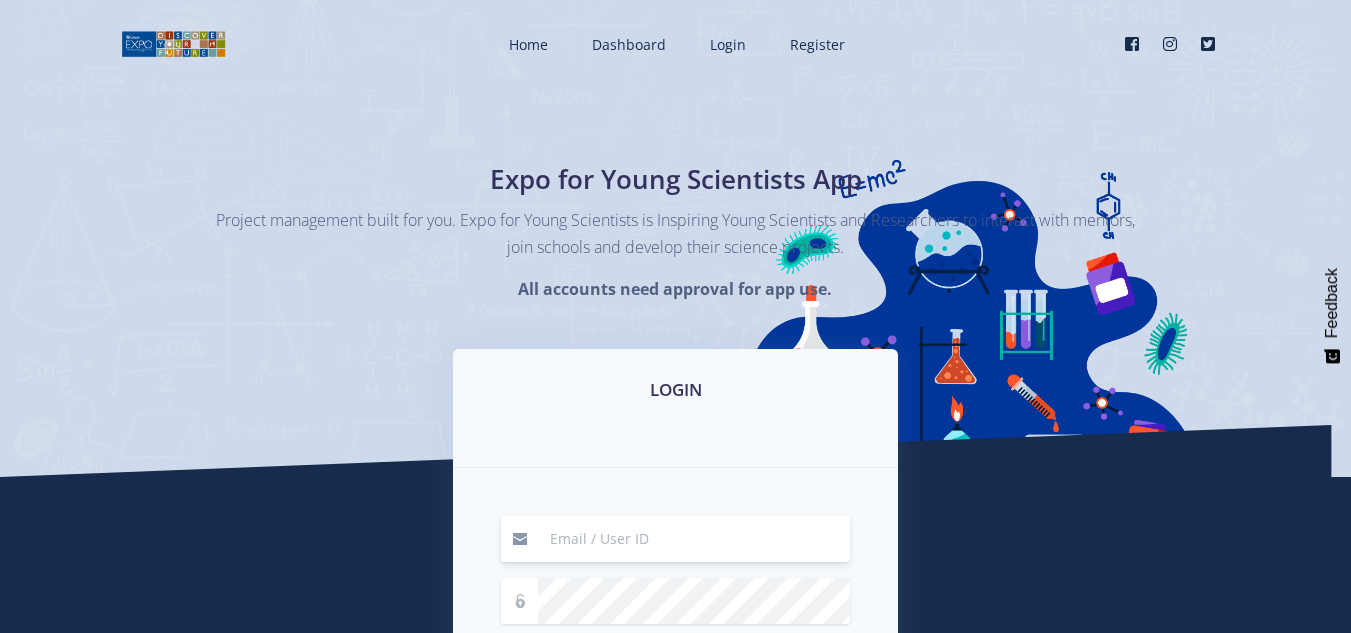 click at bounding box center [694, 539] 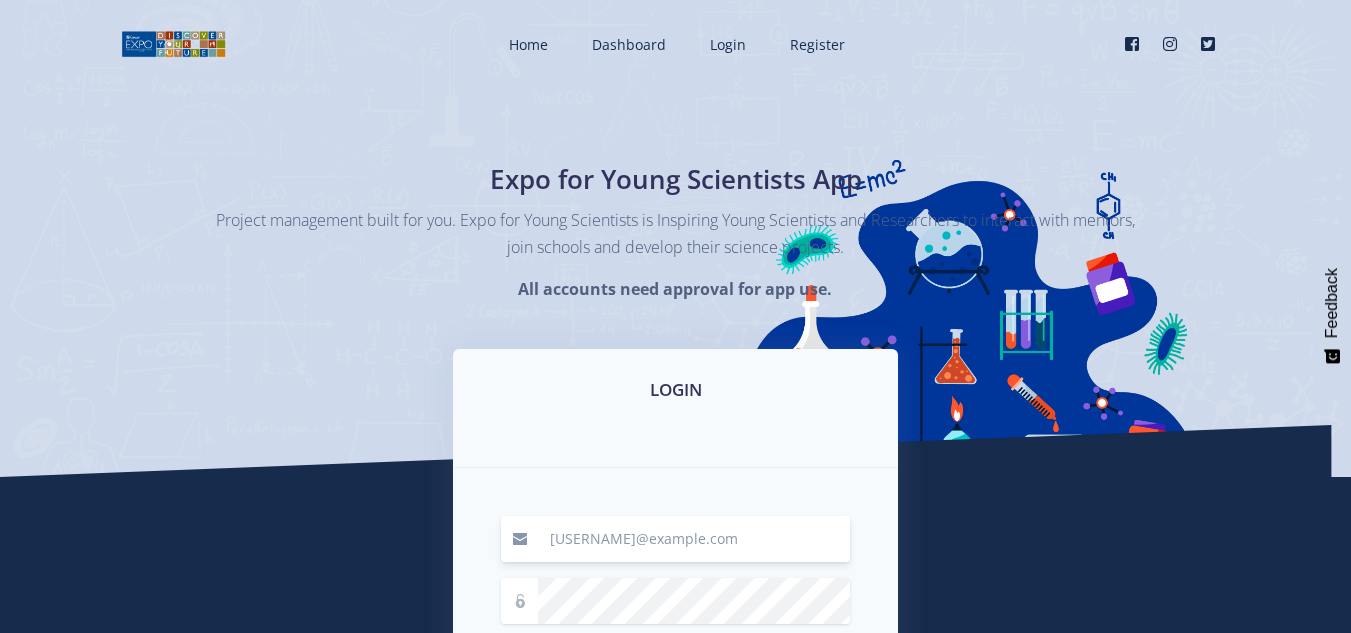 type on "jermainetrutertogi@gmail.com" 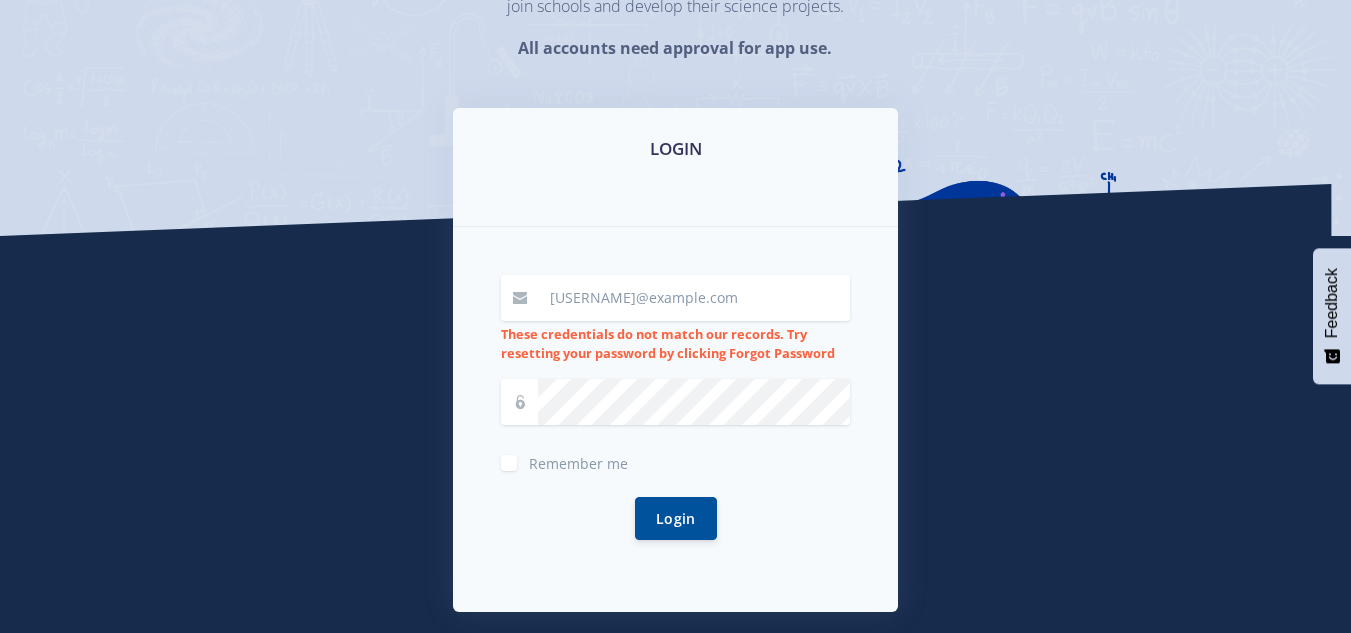 scroll, scrollTop: 244, scrollLeft: 0, axis: vertical 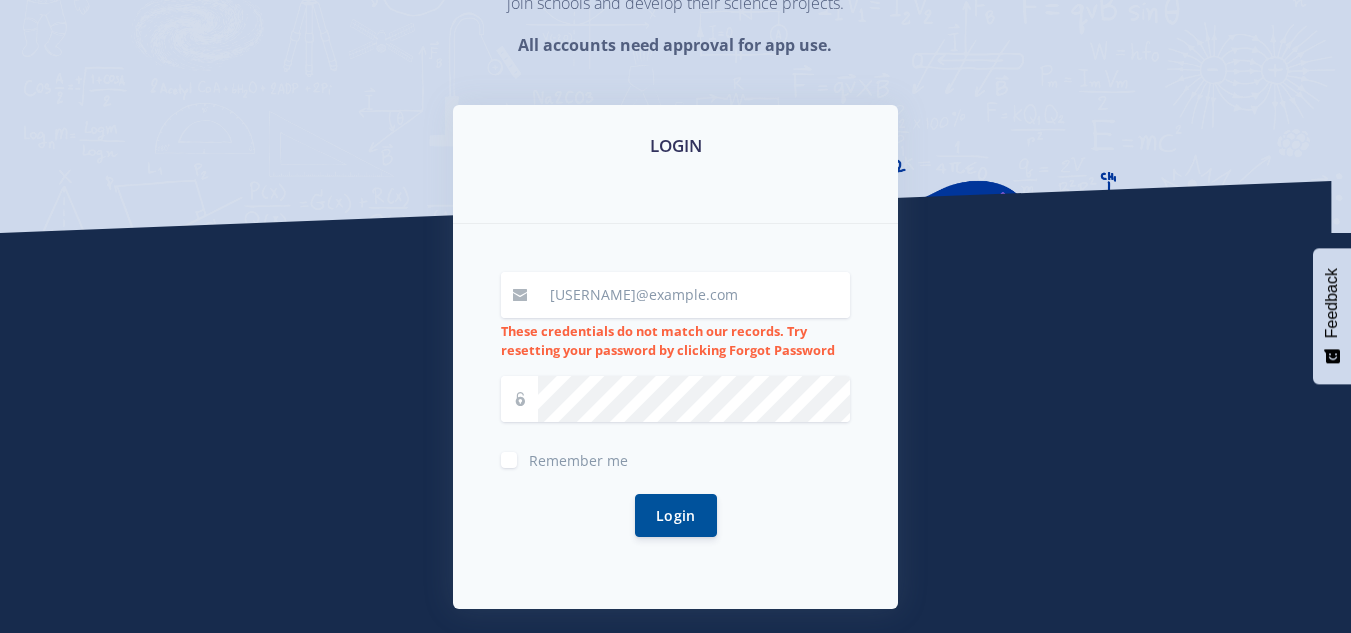 click on "Login" at bounding box center [675, 515] 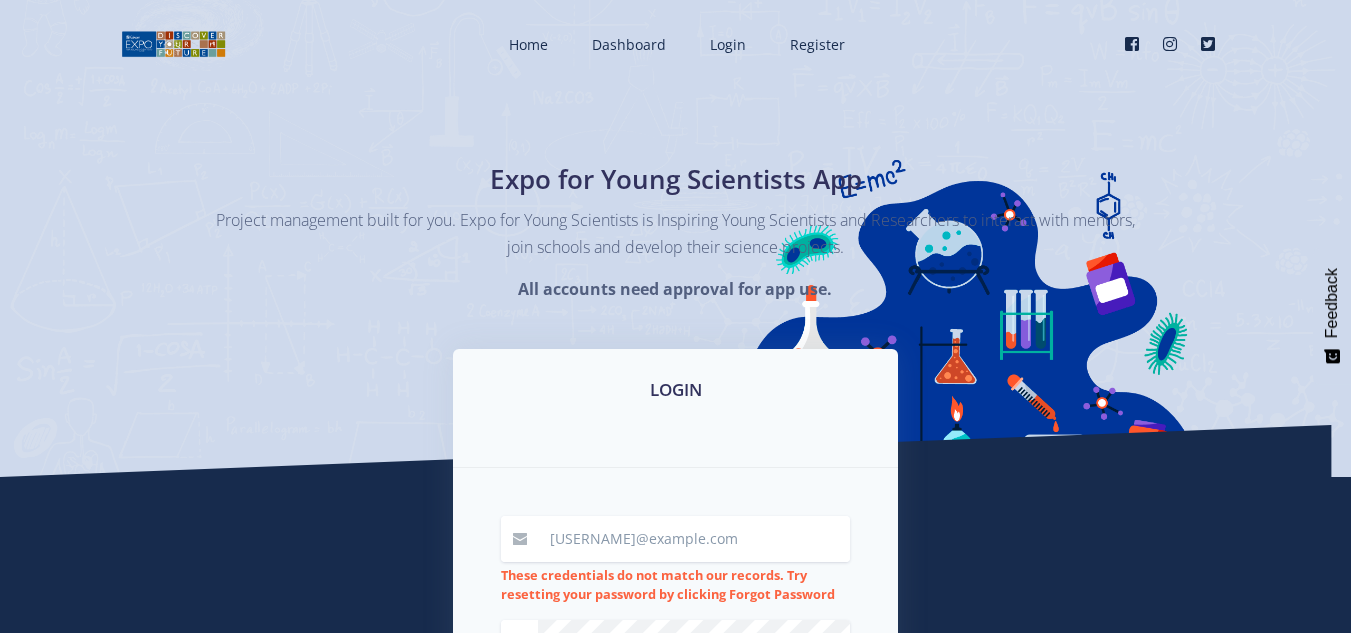 scroll, scrollTop: 447, scrollLeft: 0, axis: vertical 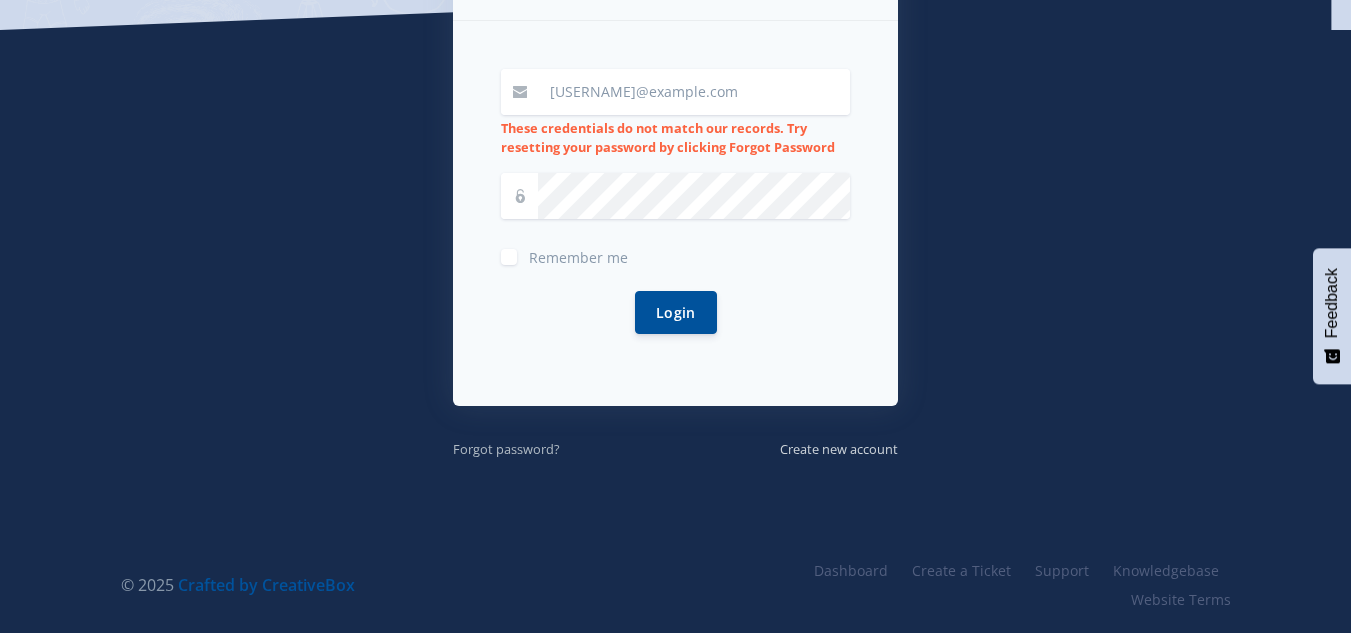 click on "Forgot password?" at bounding box center (506, 449) 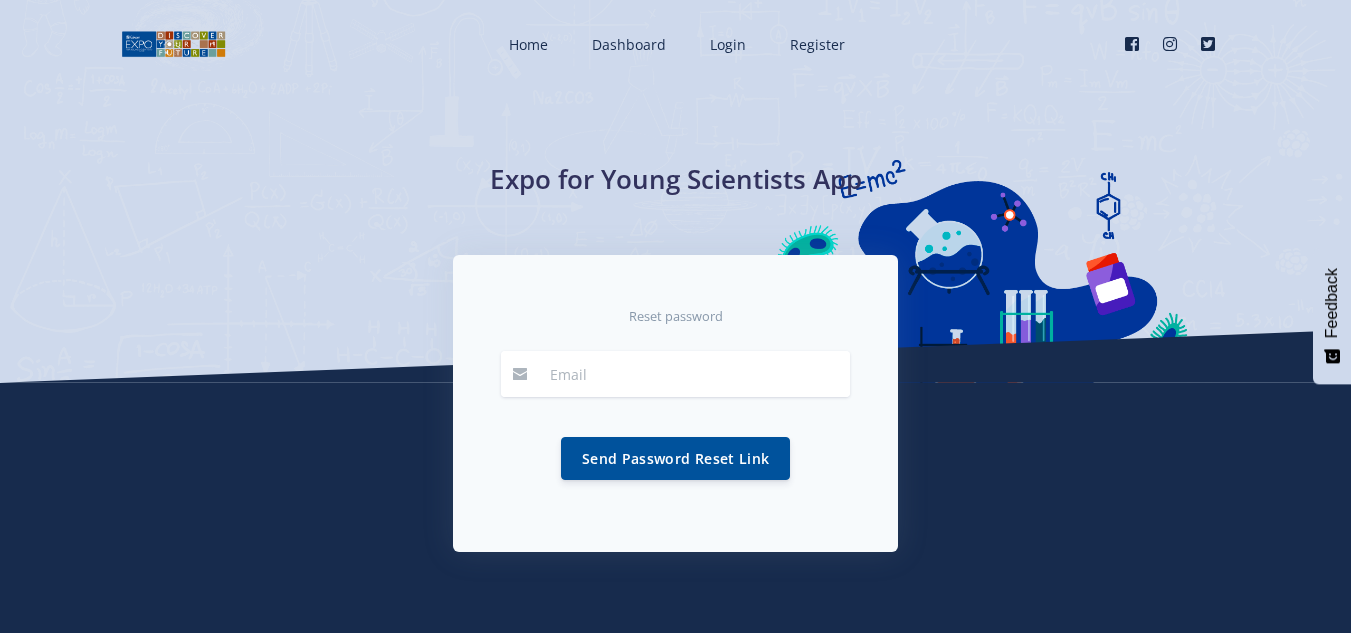 scroll, scrollTop: 0, scrollLeft: 0, axis: both 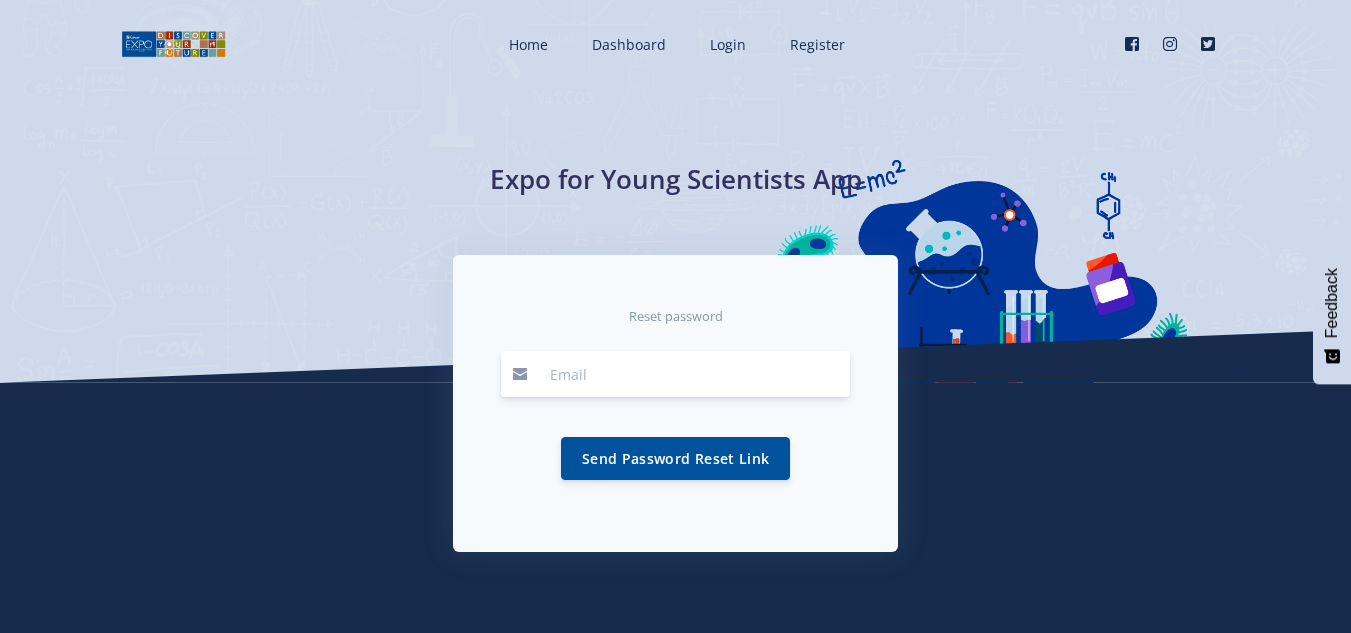 click at bounding box center [694, 374] 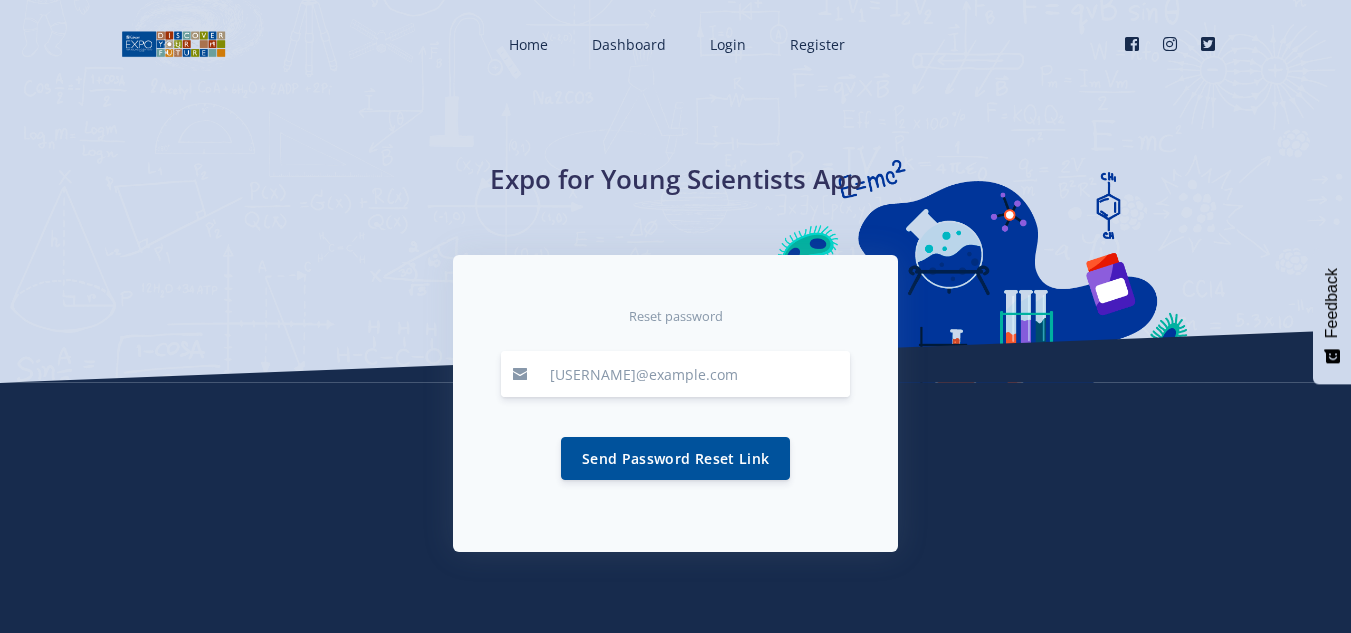 type on "jermainetrutertogi@gmail.com" 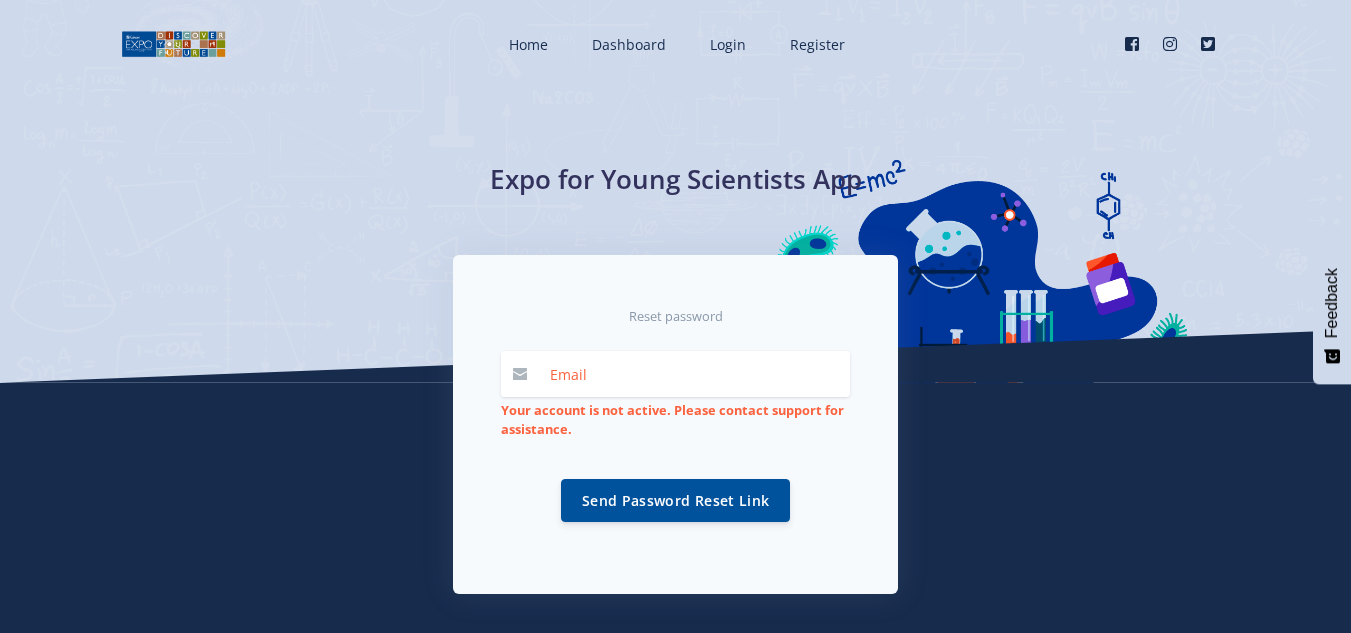 scroll, scrollTop: 0, scrollLeft: 0, axis: both 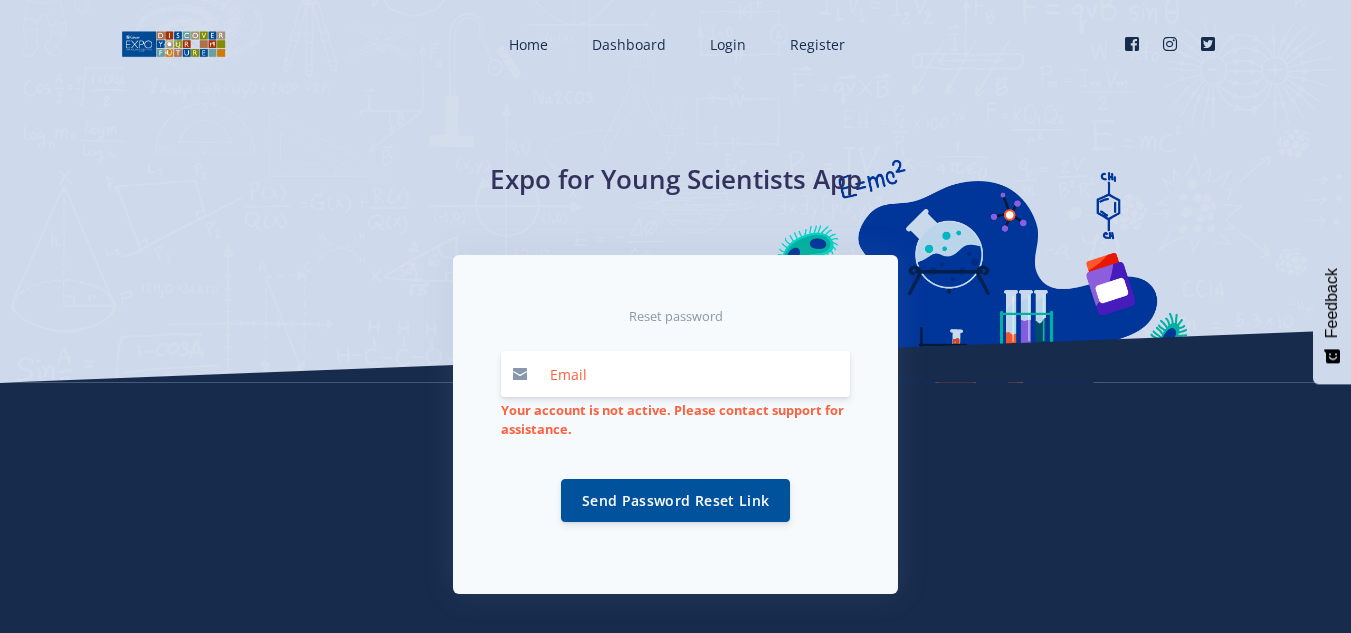click at bounding box center (694, 374) 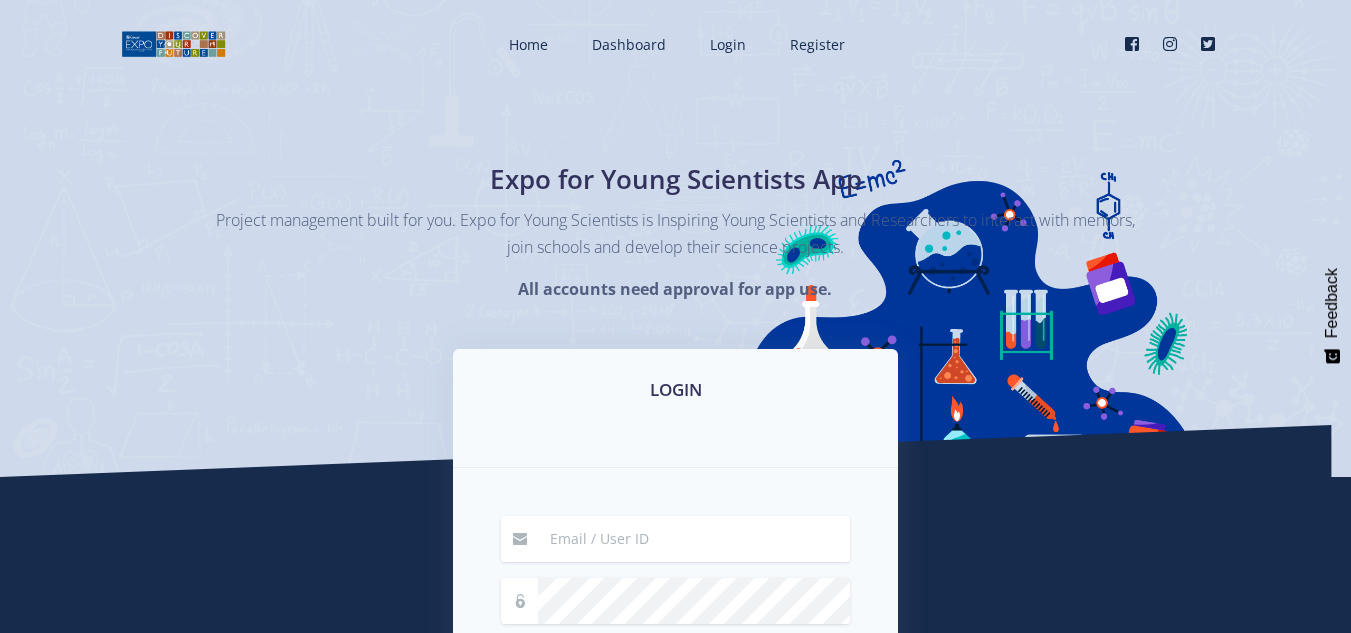 scroll, scrollTop: 0, scrollLeft: 0, axis: both 